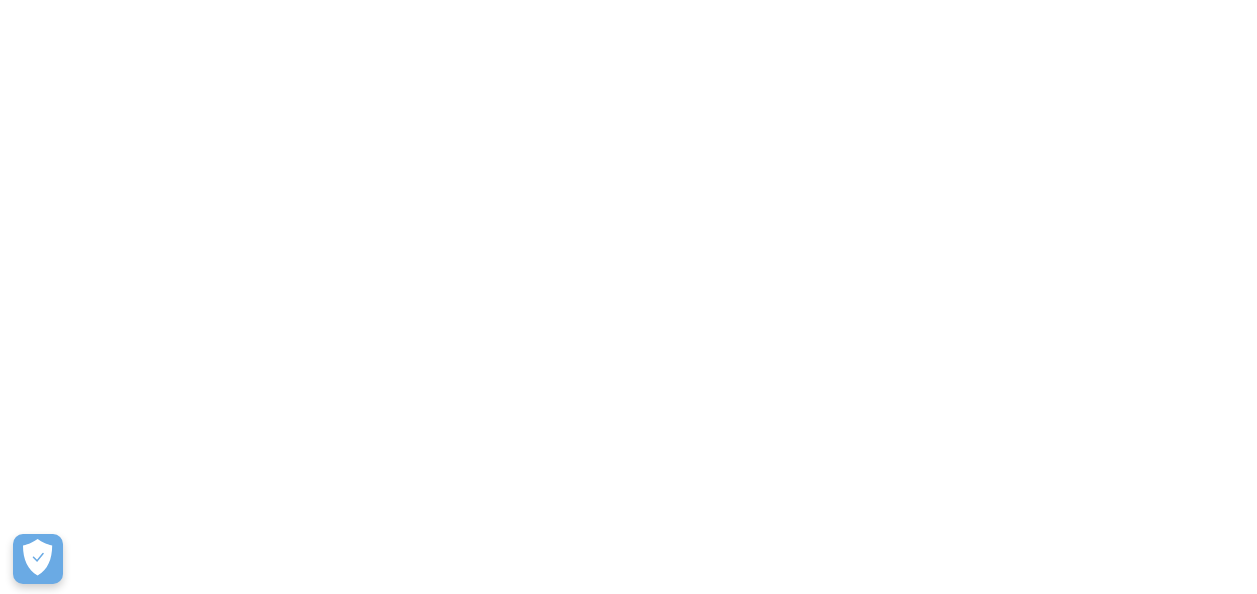 scroll, scrollTop: 0, scrollLeft: 0, axis: both 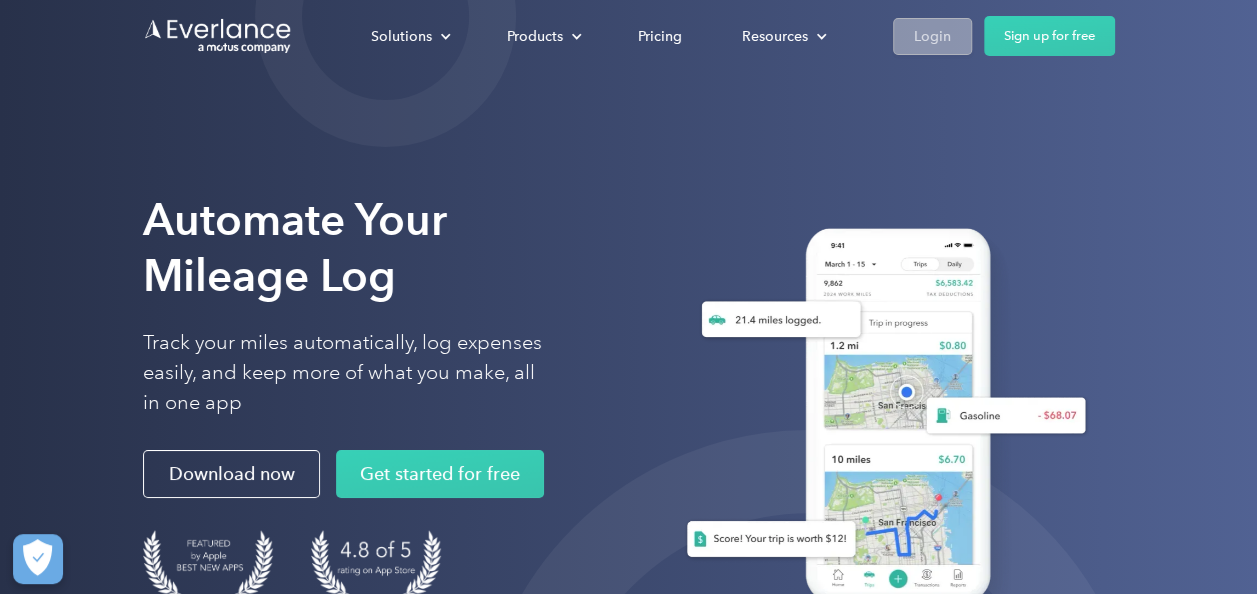 click on "Login" at bounding box center [932, 36] 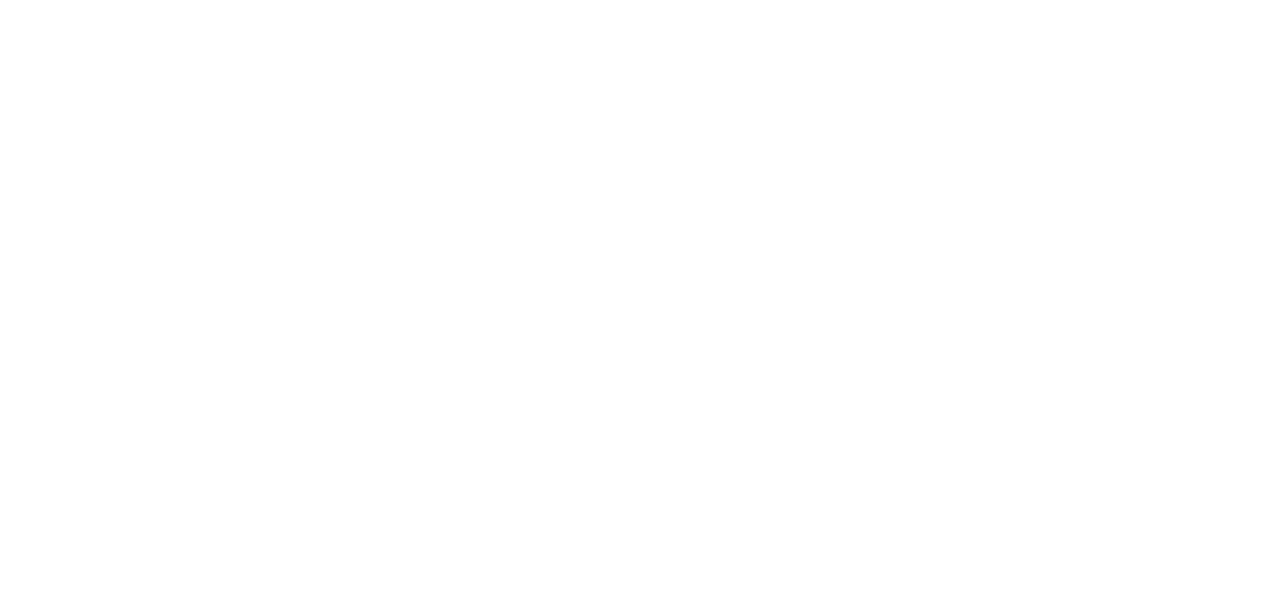scroll, scrollTop: 0, scrollLeft: 0, axis: both 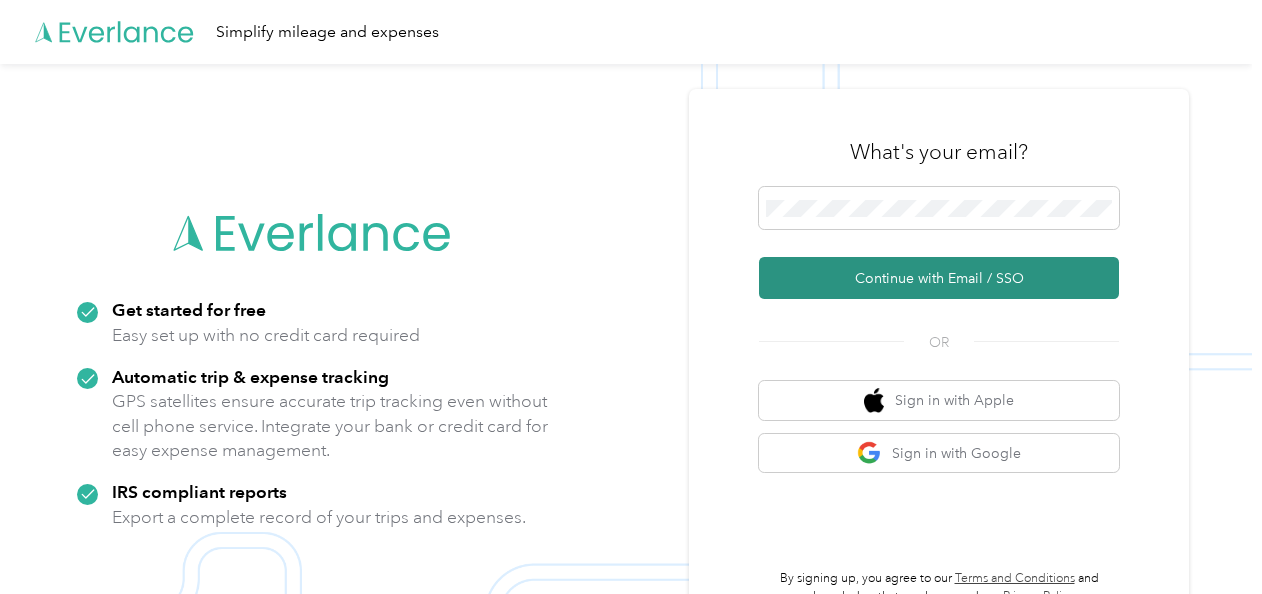 click on "Continue with Email / SSO" at bounding box center (939, 278) 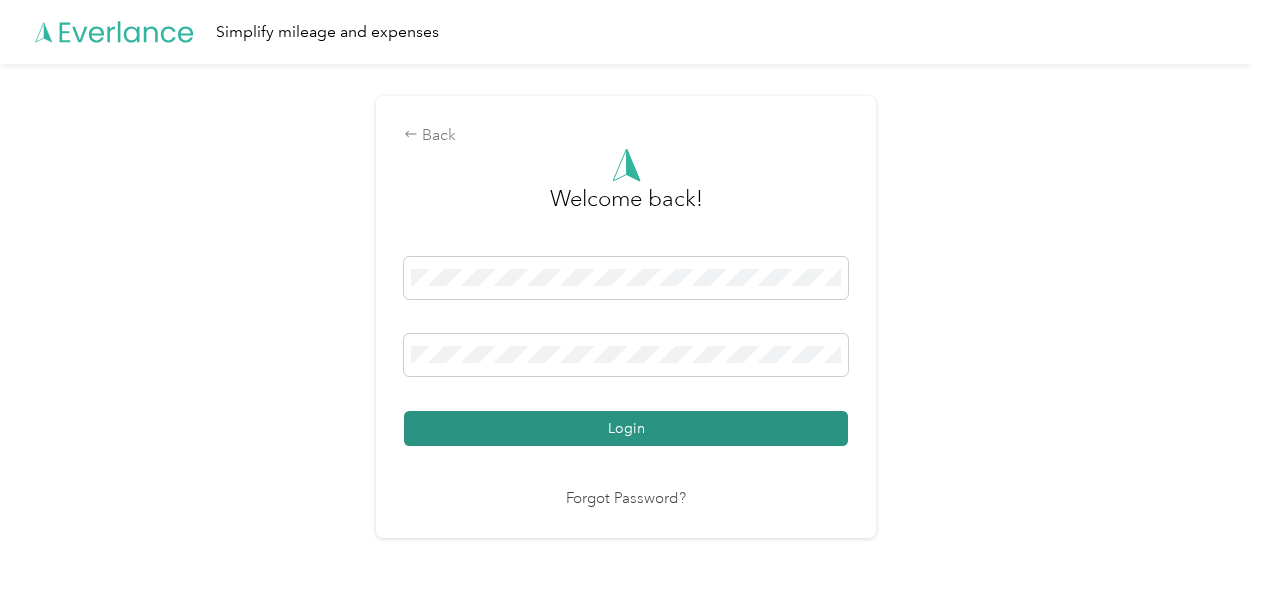 click on "Login" at bounding box center [626, 428] 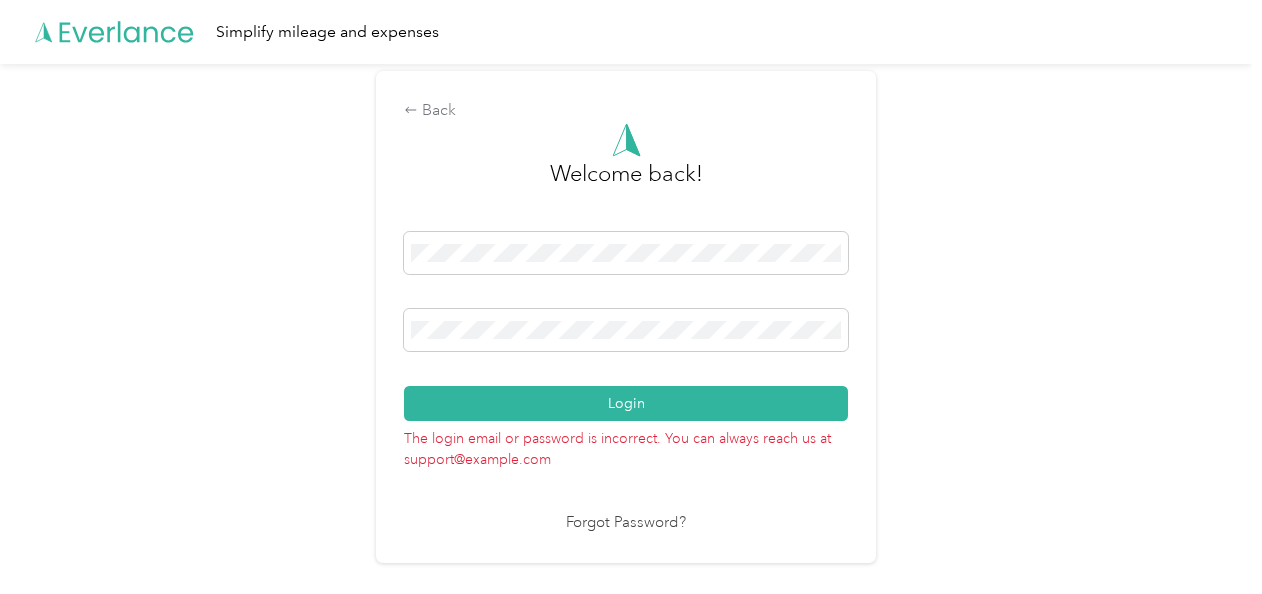 click on "Forgot Password?" at bounding box center [626, 523] 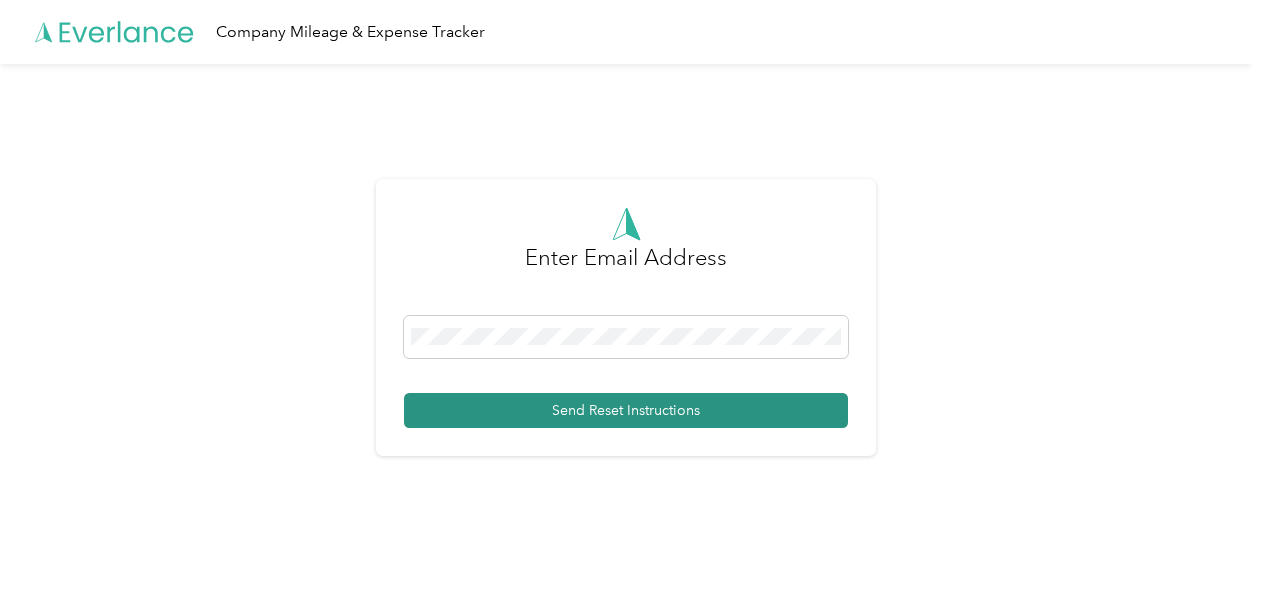 click on "Send Reset Instructions" at bounding box center (626, 410) 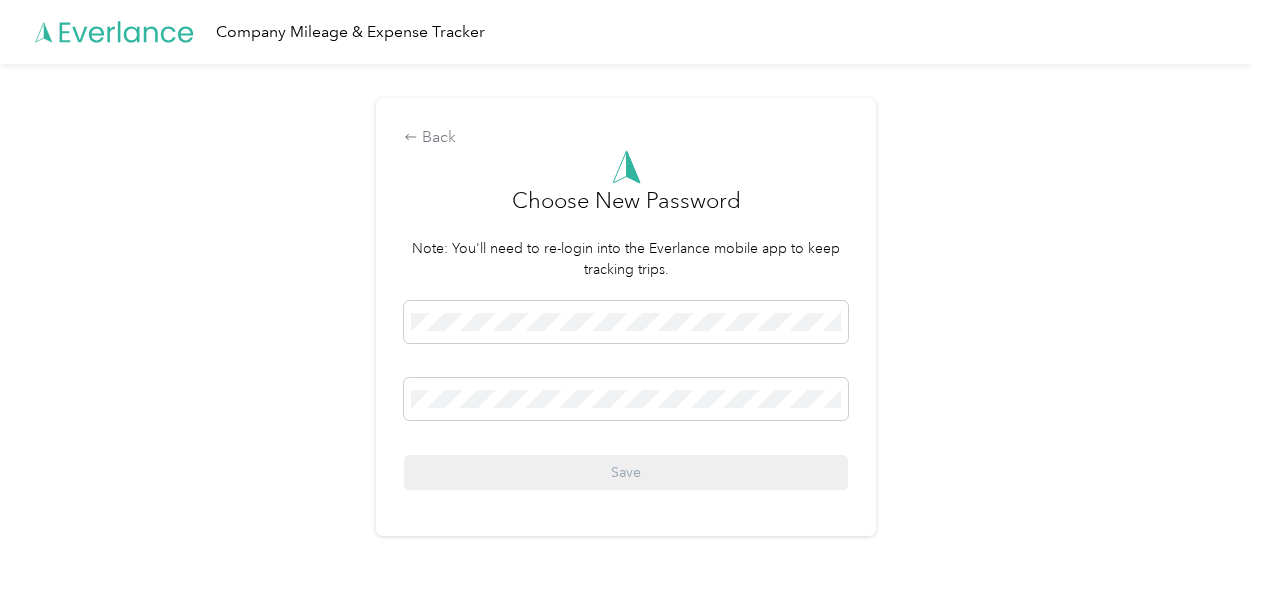 scroll, scrollTop: 0, scrollLeft: 0, axis: both 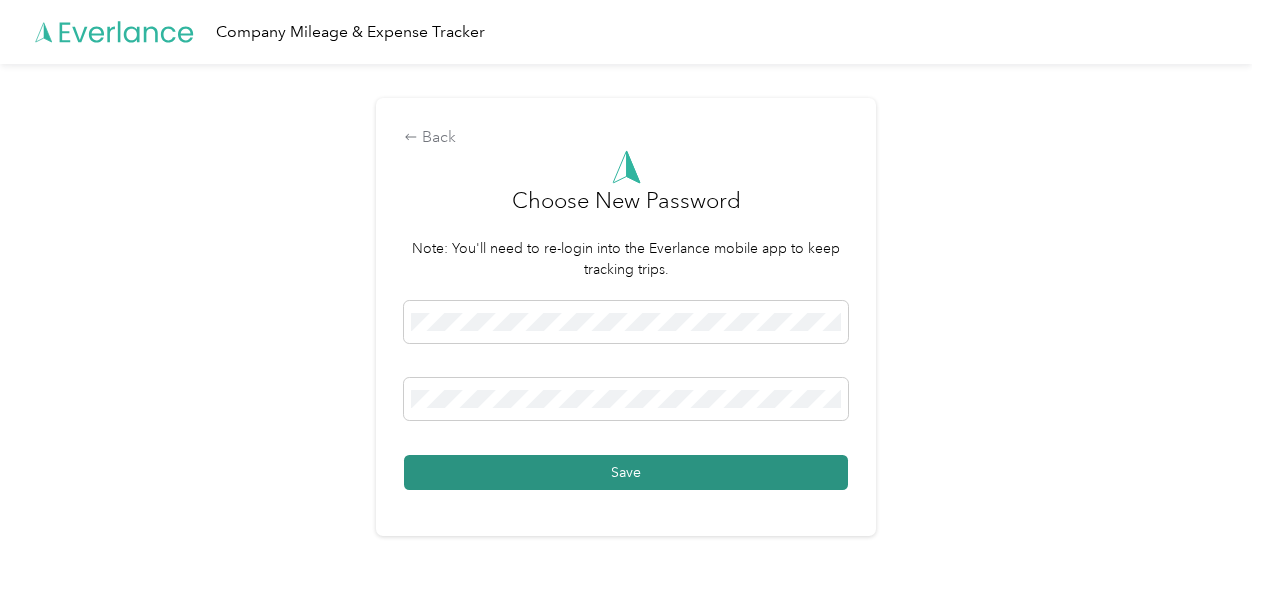 click on "Save" at bounding box center (626, 472) 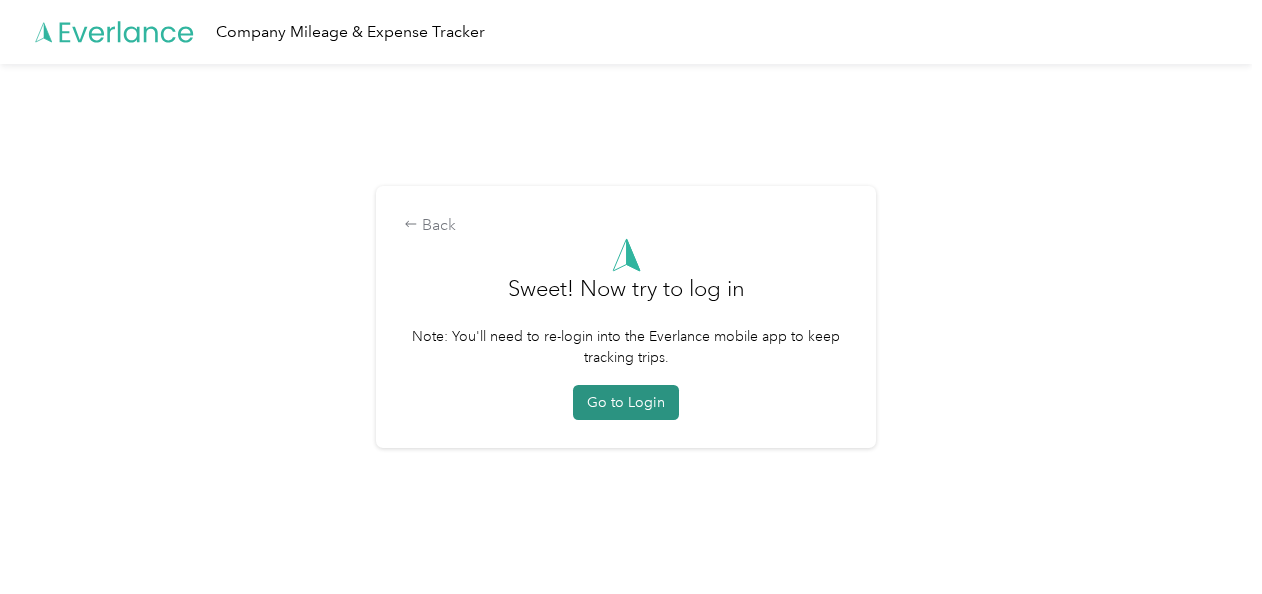 click on "Go to Login" at bounding box center (626, 402) 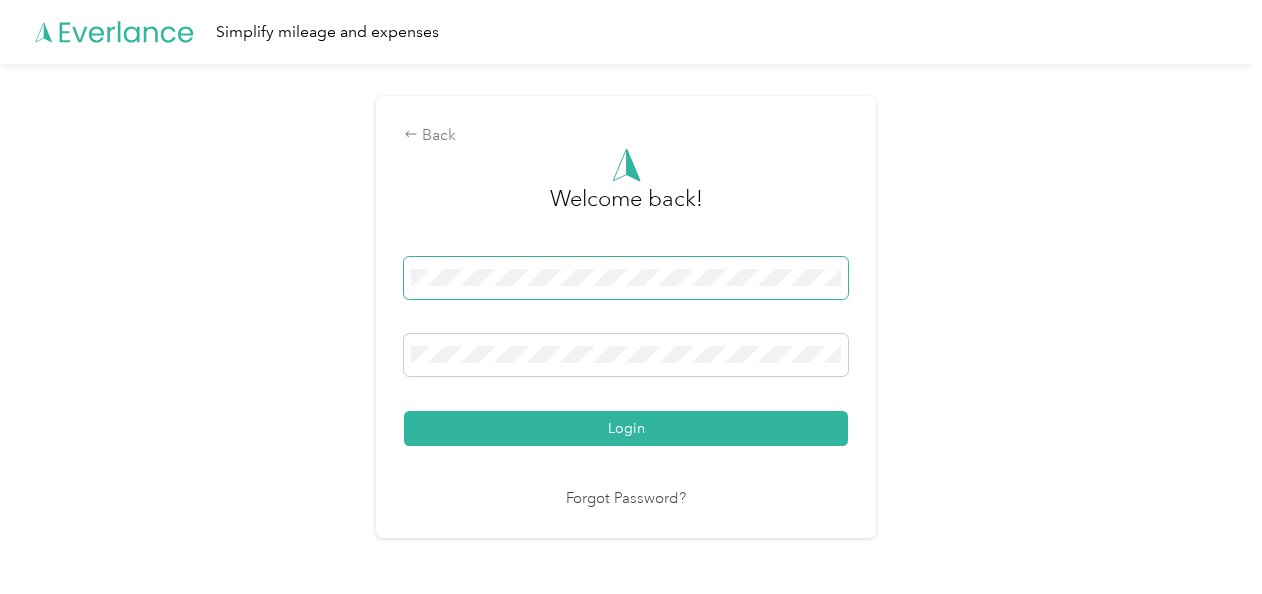 click at bounding box center (626, 278) 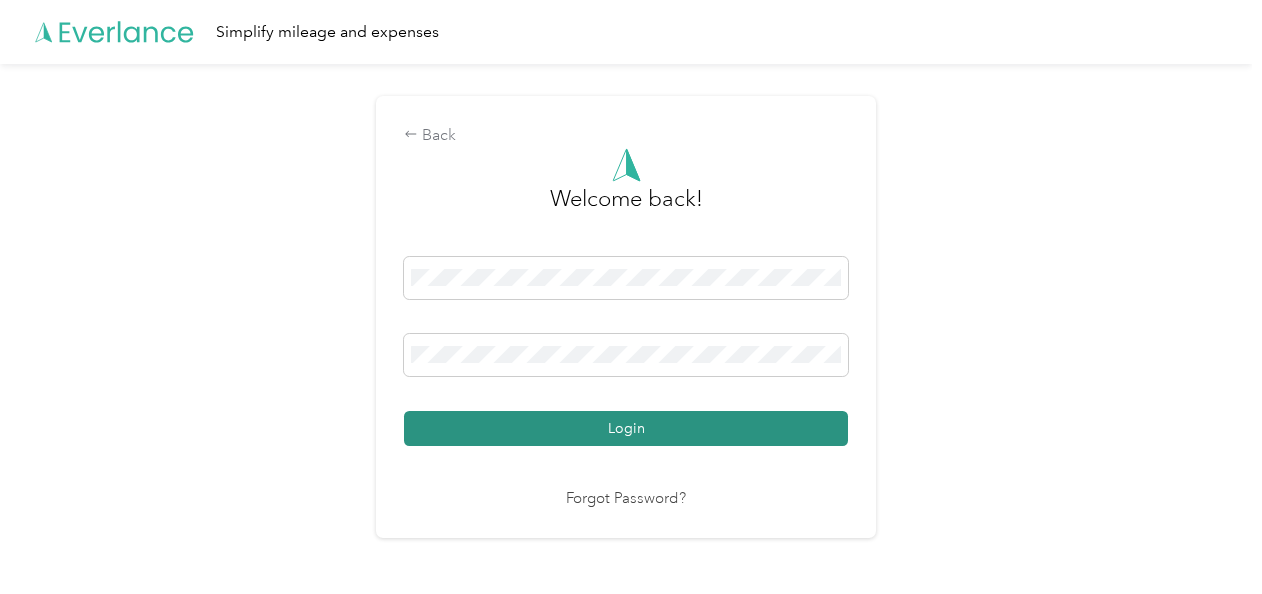 click on "Login" at bounding box center [626, 428] 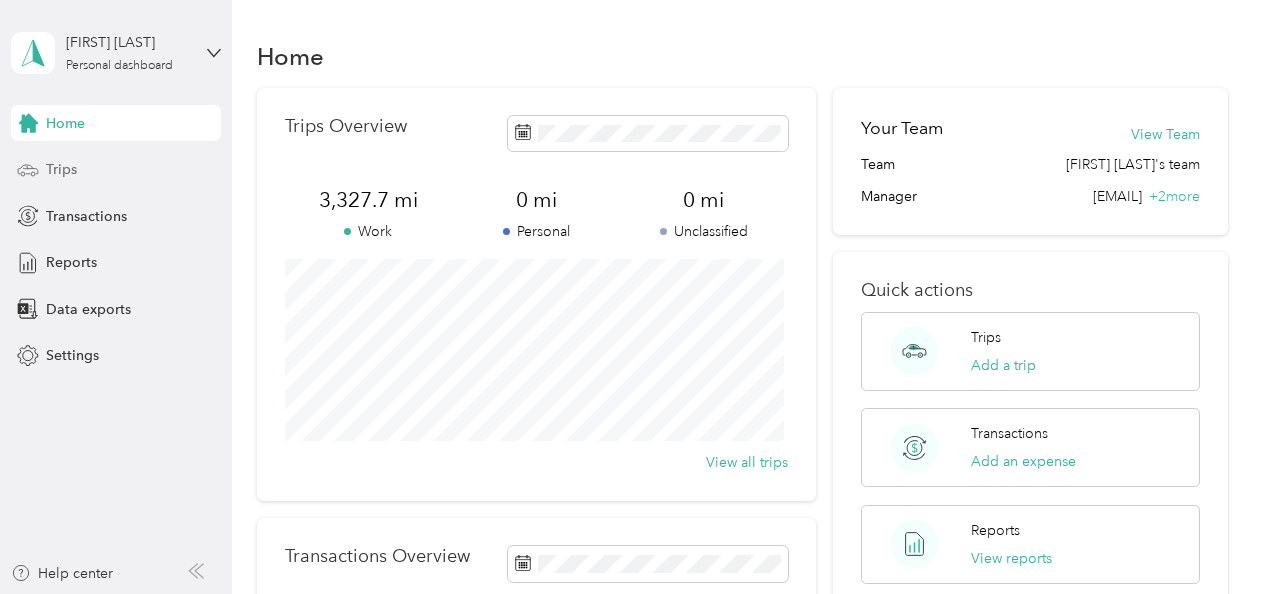 click on "Trips" at bounding box center [61, 169] 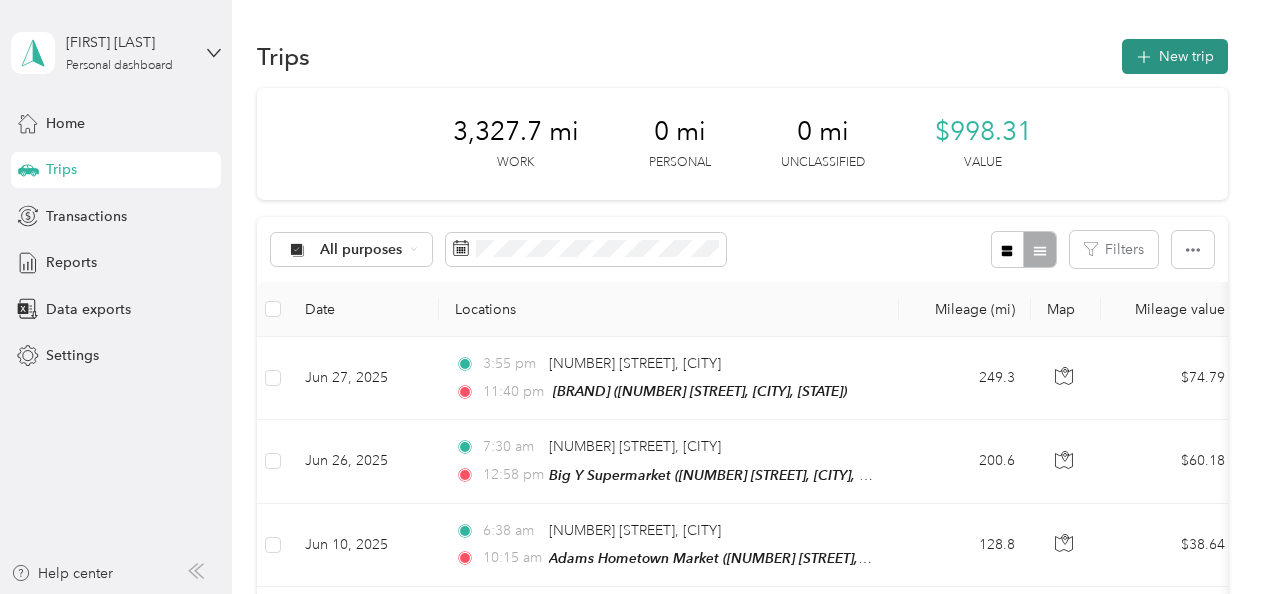 click on "New trip" at bounding box center [1175, 56] 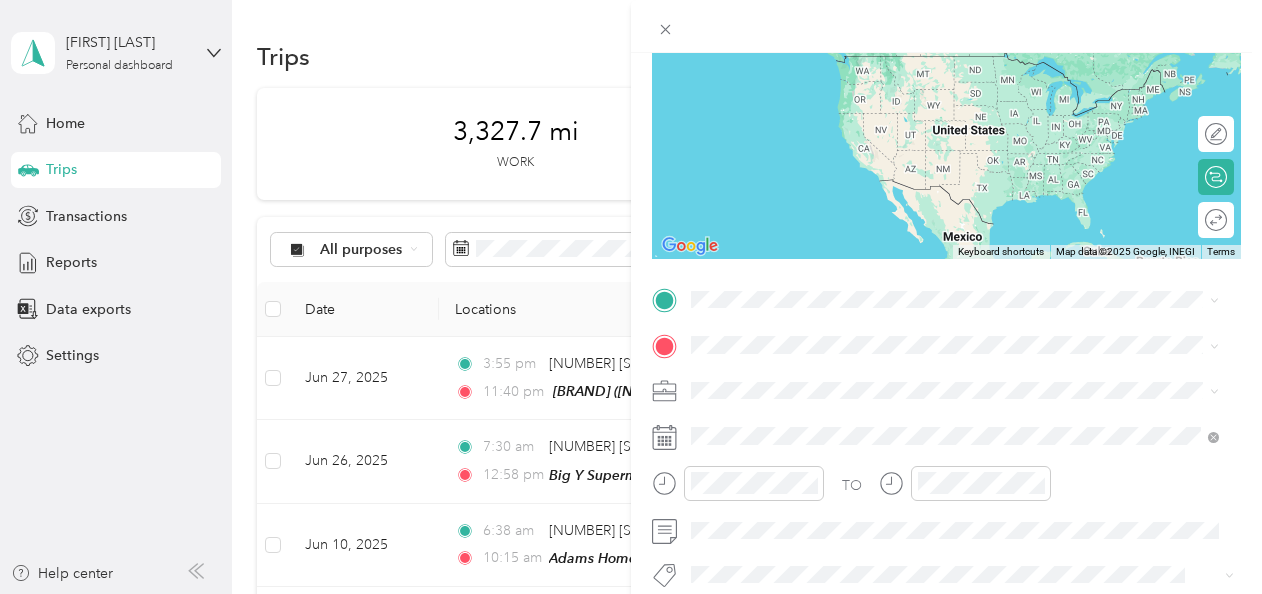 scroll, scrollTop: 198, scrollLeft: 0, axis: vertical 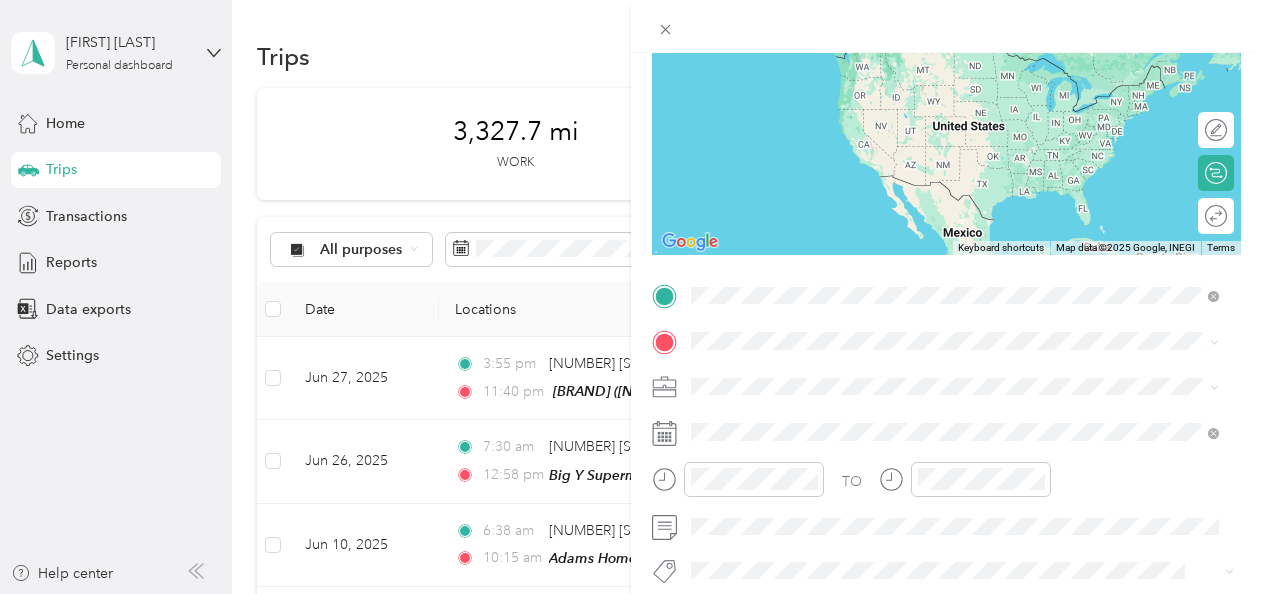 click on "[NUMBER] [STREET]
[CITY], [STATE] [POSTAL_CODE], [COUNTRY]" at bounding box center (873, 375) 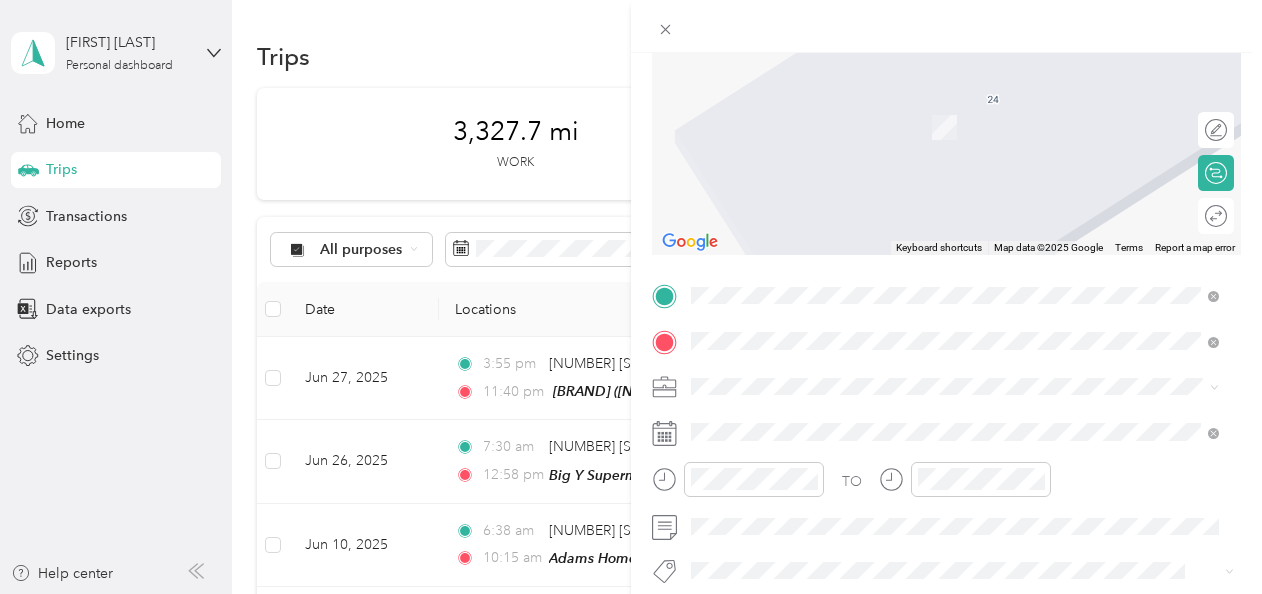 click on "[NUMBER] [STREET], [NUMBER], [CITY], [STATE], [COUNTRY]" at bounding box center (921, 133) 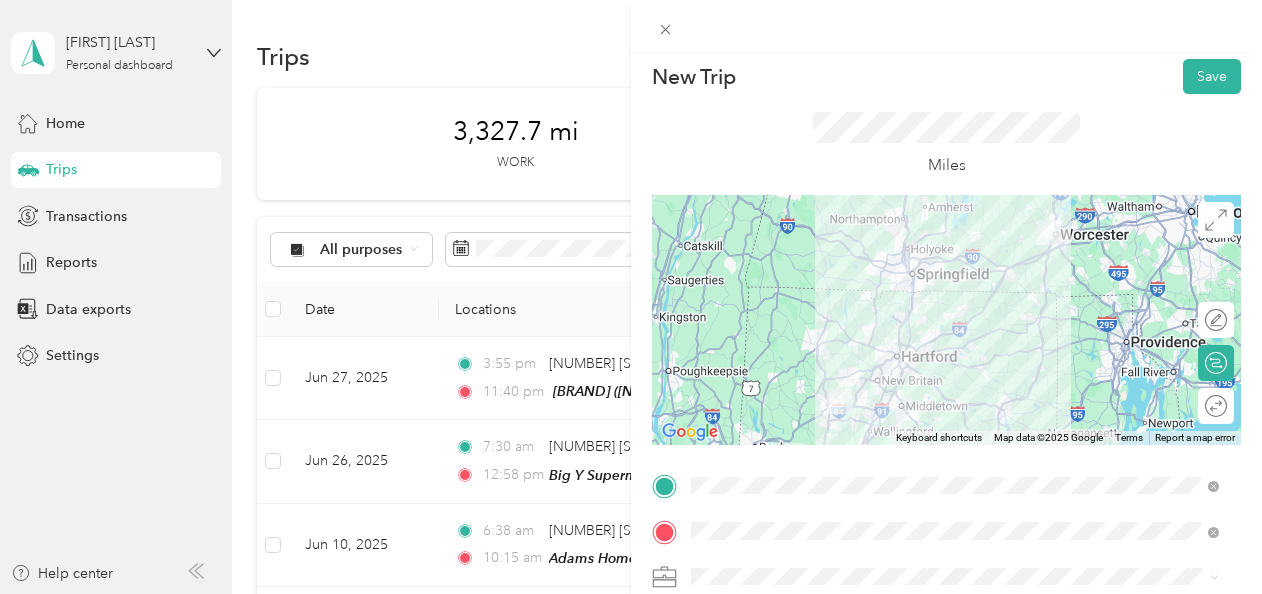 scroll, scrollTop: 0, scrollLeft: 0, axis: both 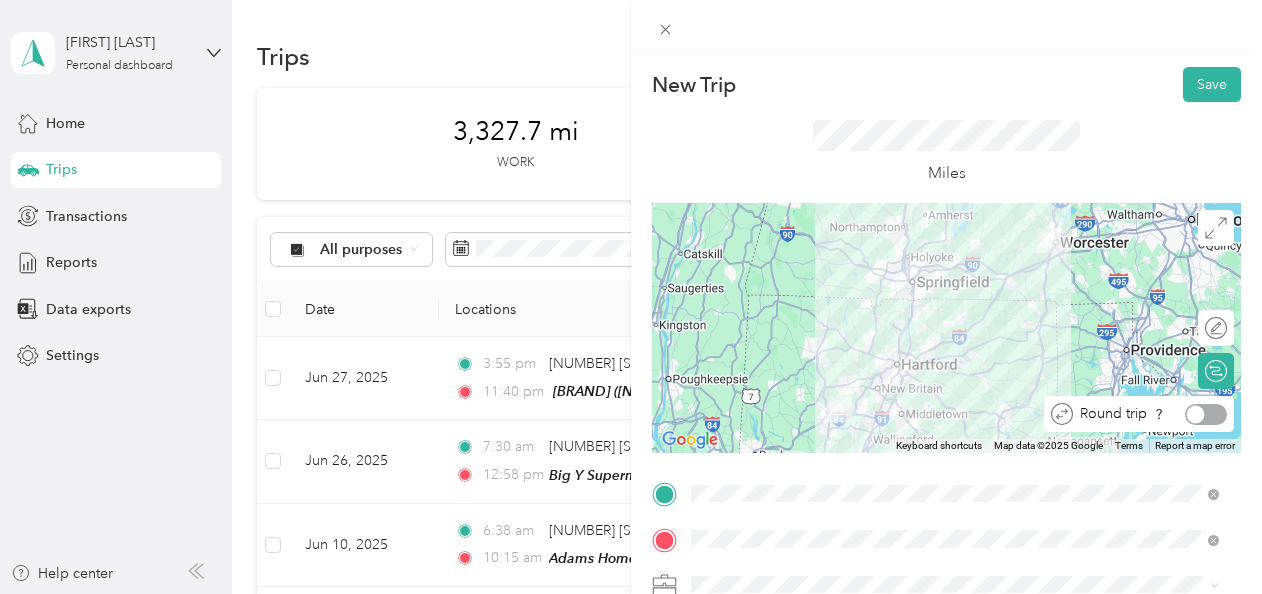 click at bounding box center (1206, 414) 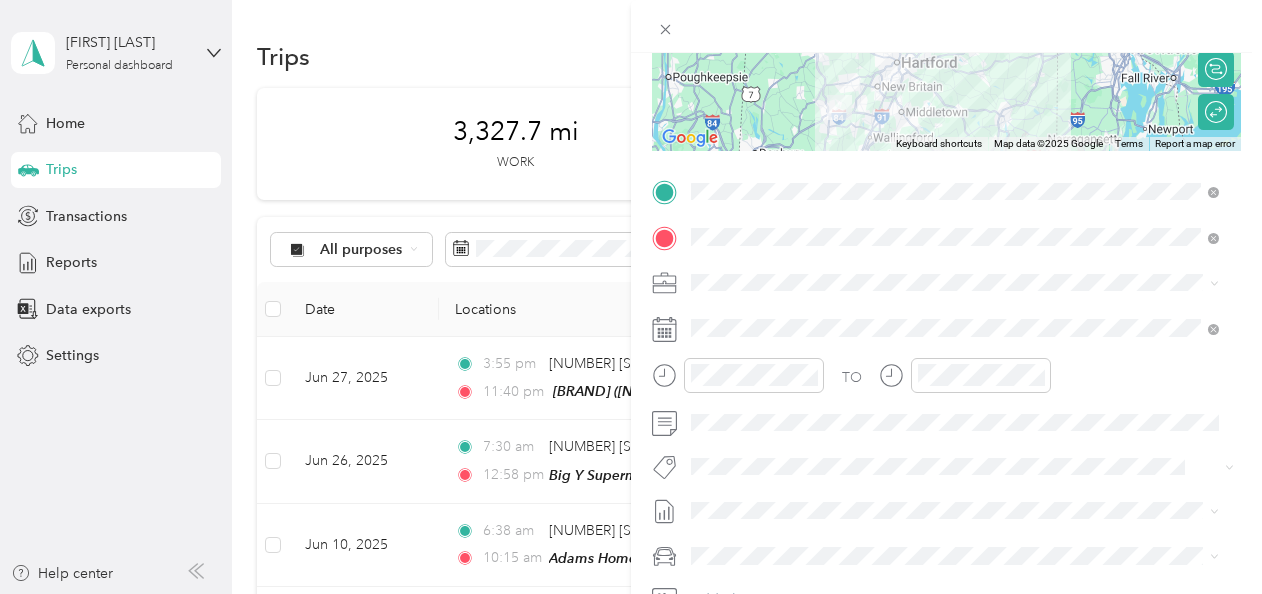 scroll, scrollTop: 344, scrollLeft: 0, axis: vertical 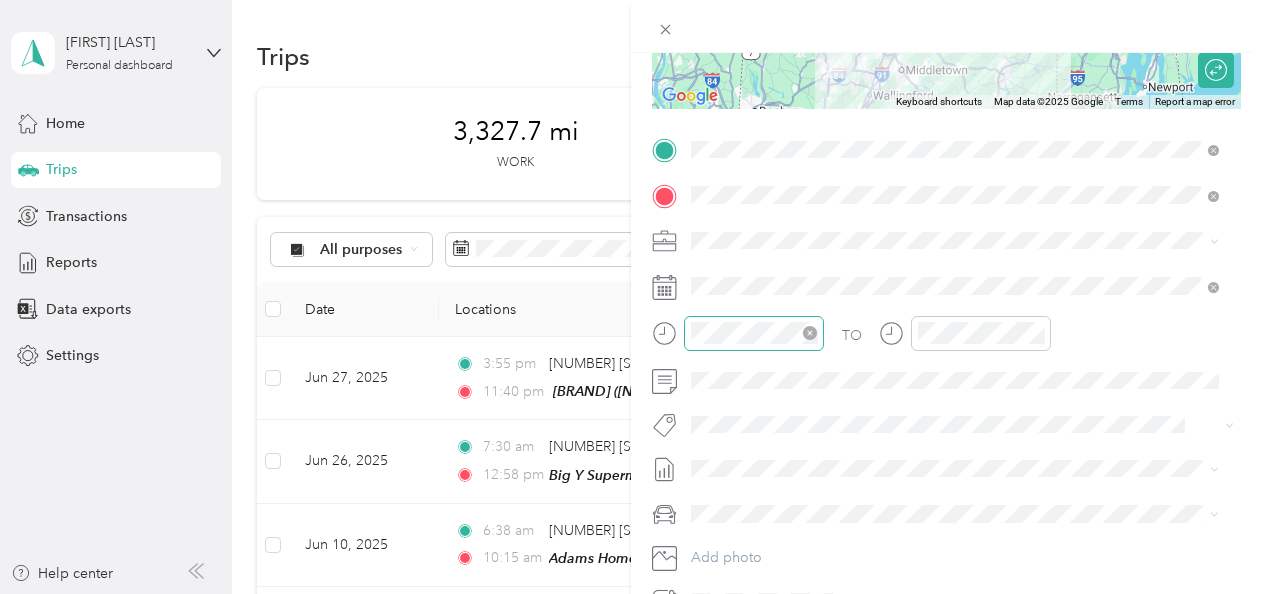 drag, startPoint x: 838, startPoint y: 338, endPoint x: 686, endPoint y: 322, distance: 152.83978 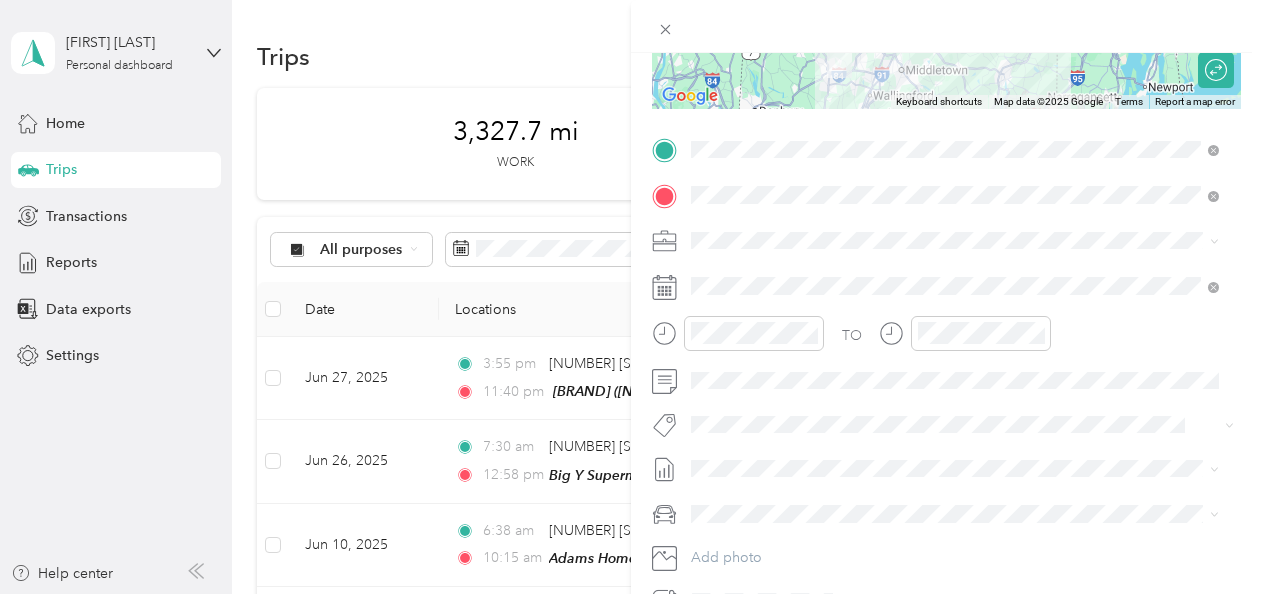 drag, startPoint x: 686, startPoint y: 322, endPoint x: 669, endPoint y: 284, distance: 41.62932 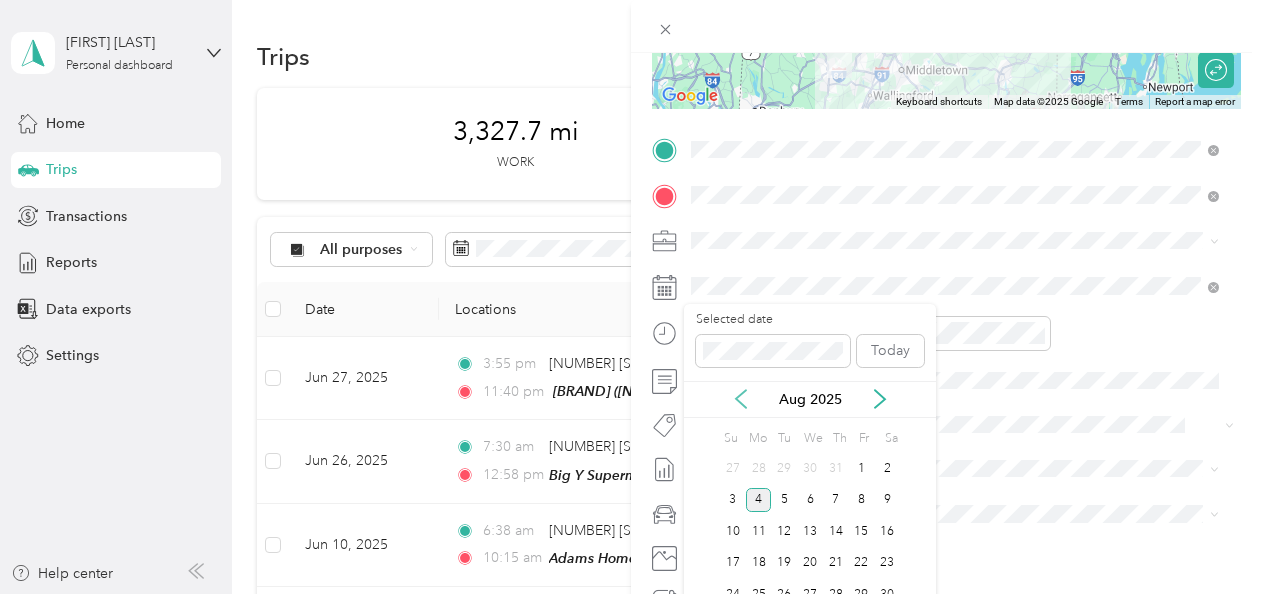 click 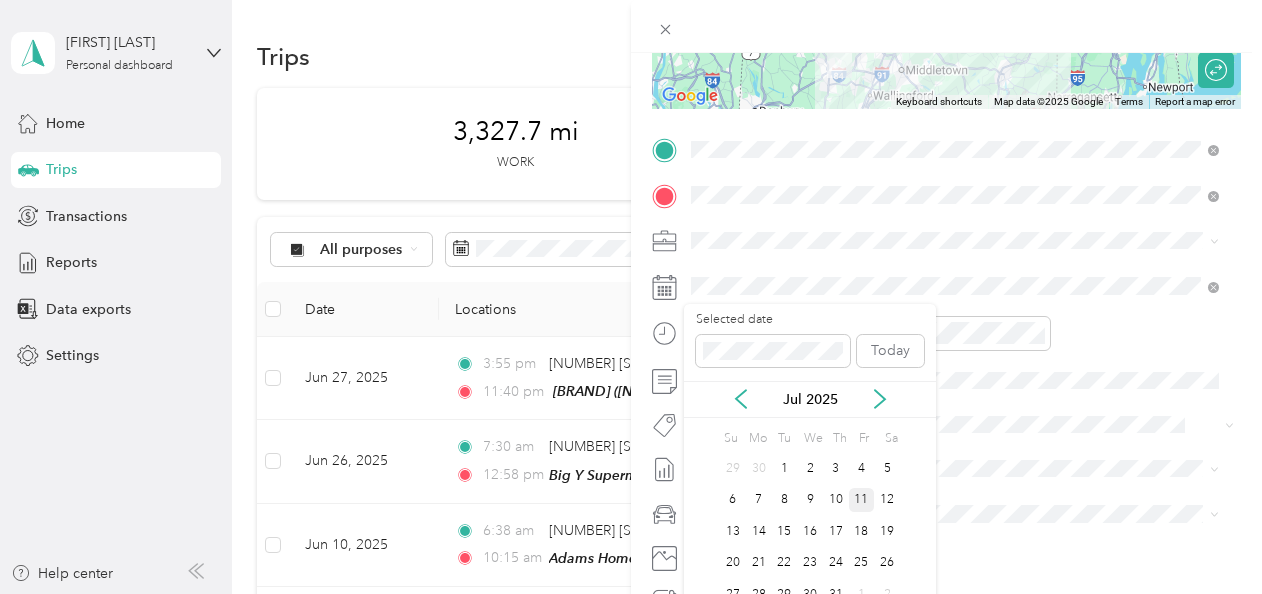 click on "11" at bounding box center (862, 500) 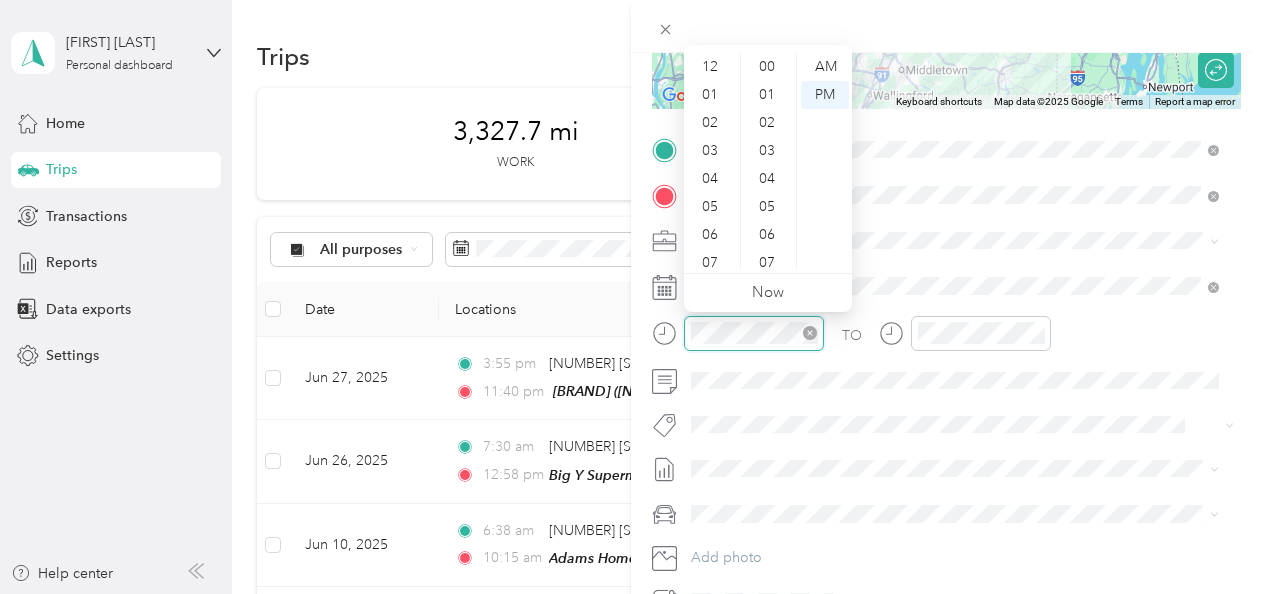 scroll, scrollTop: 868, scrollLeft: 0, axis: vertical 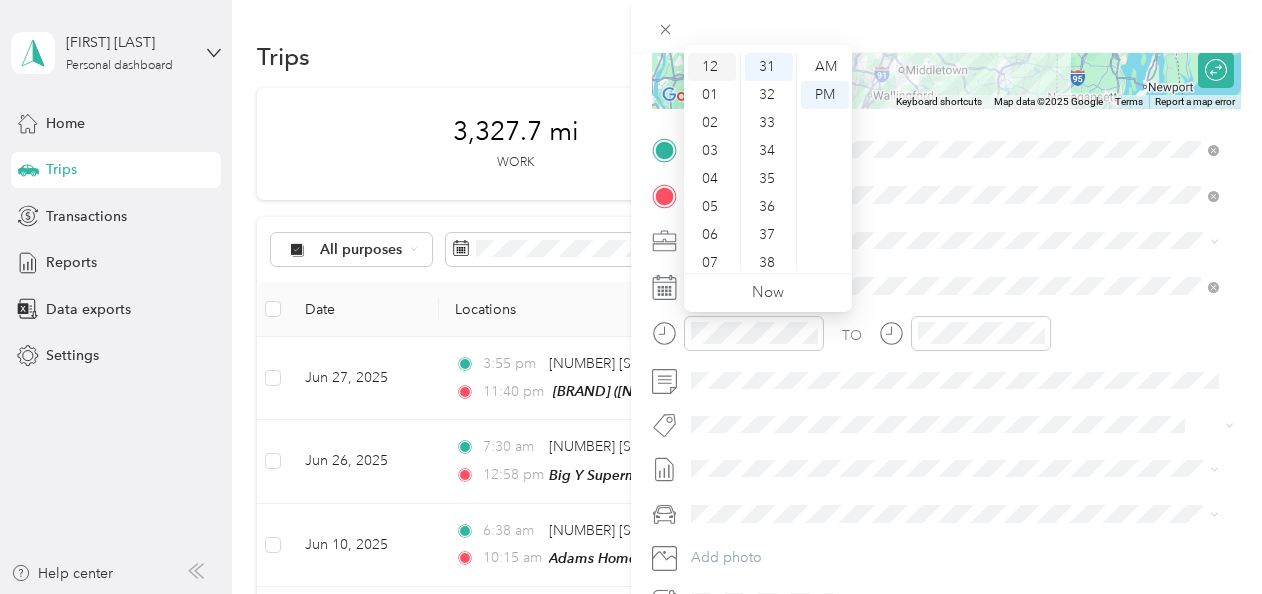 click on "12" at bounding box center [712, 67] 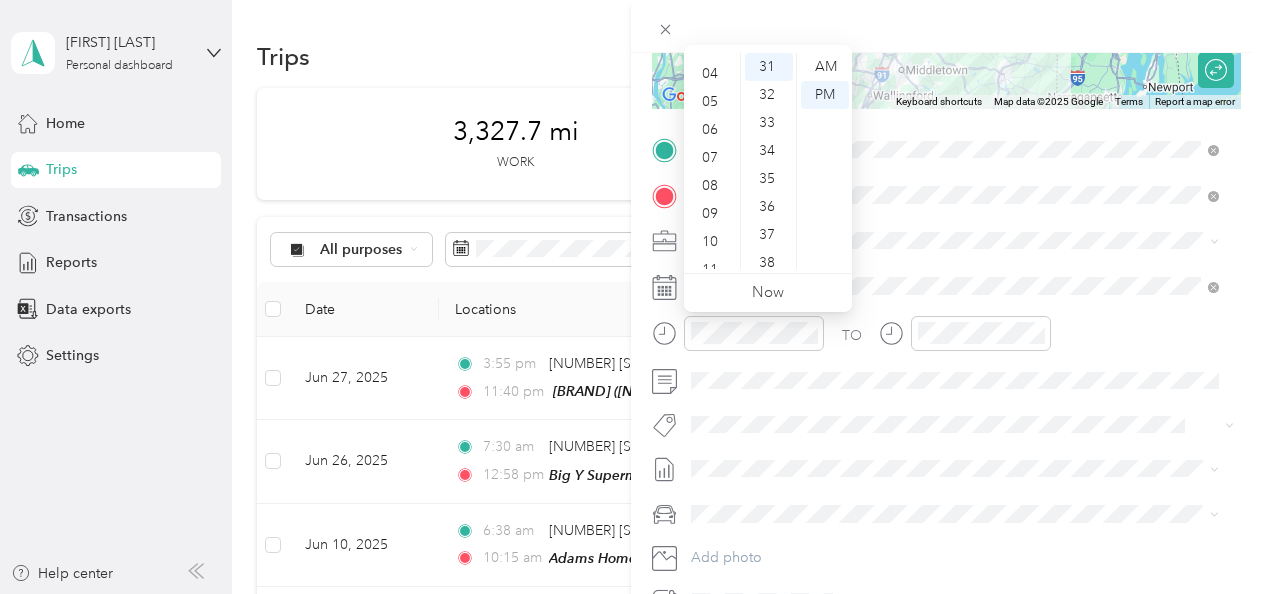 scroll, scrollTop: 120, scrollLeft: 0, axis: vertical 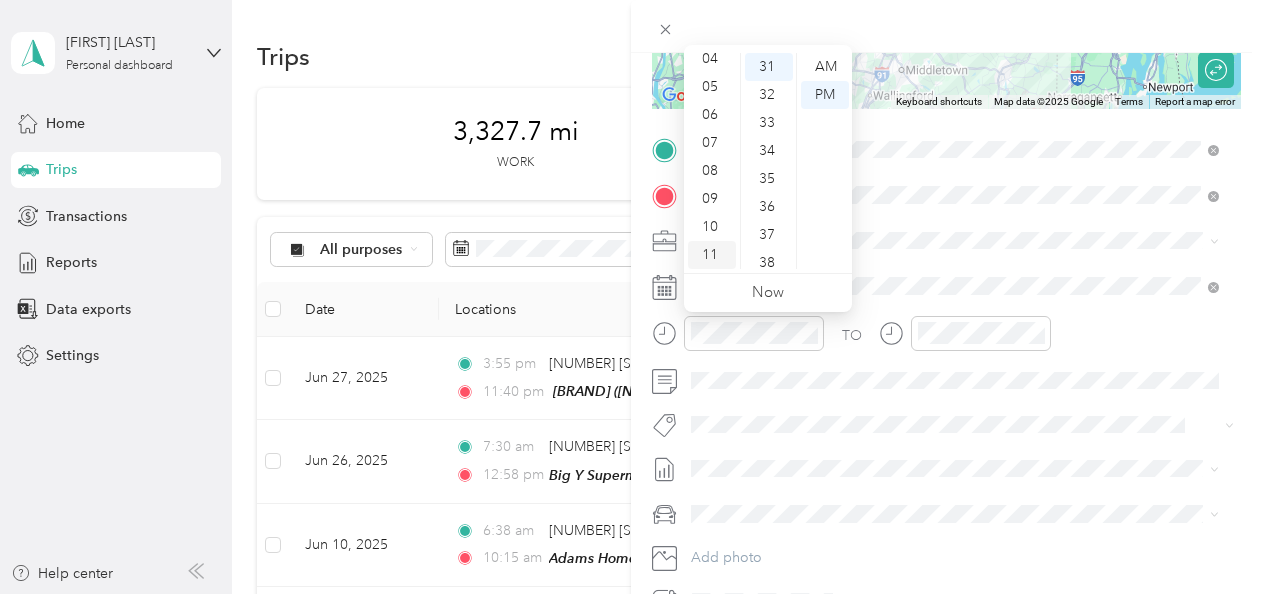 click on "11" at bounding box center [712, 255] 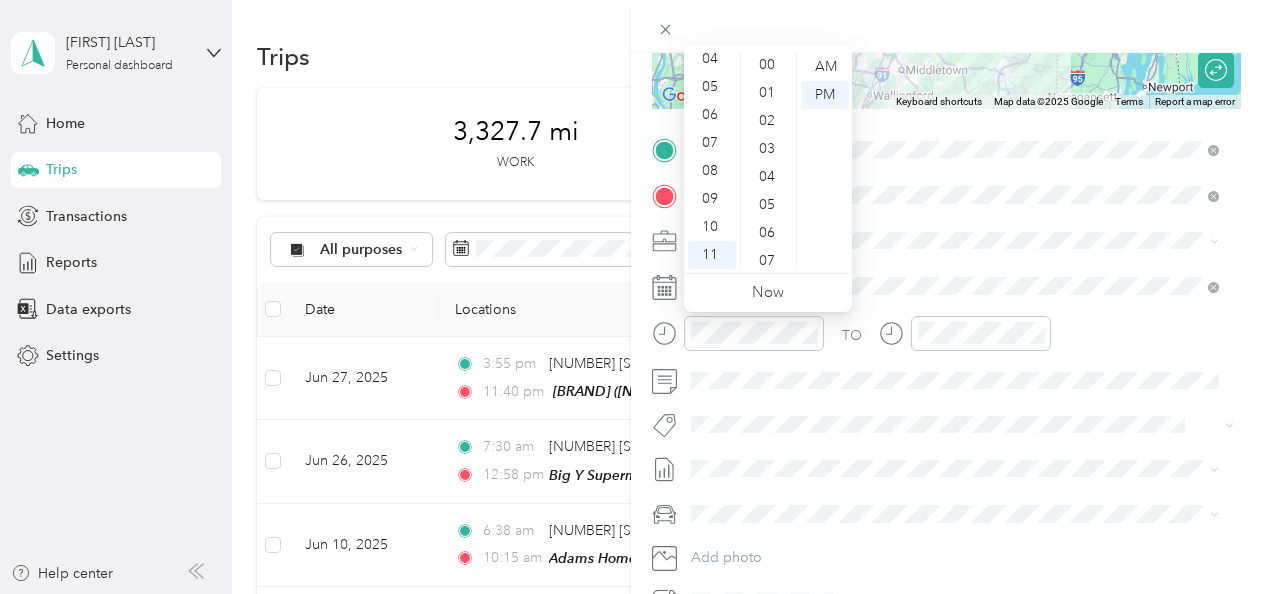 scroll, scrollTop: 0, scrollLeft: 0, axis: both 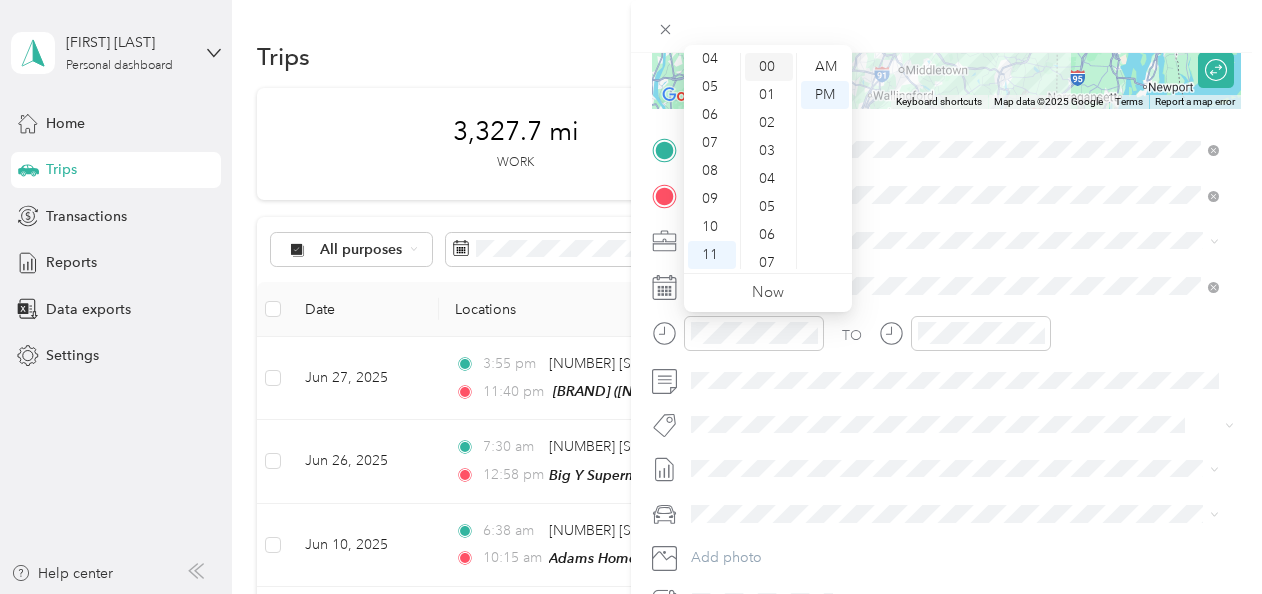 click on "00" at bounding box center [769, 67] 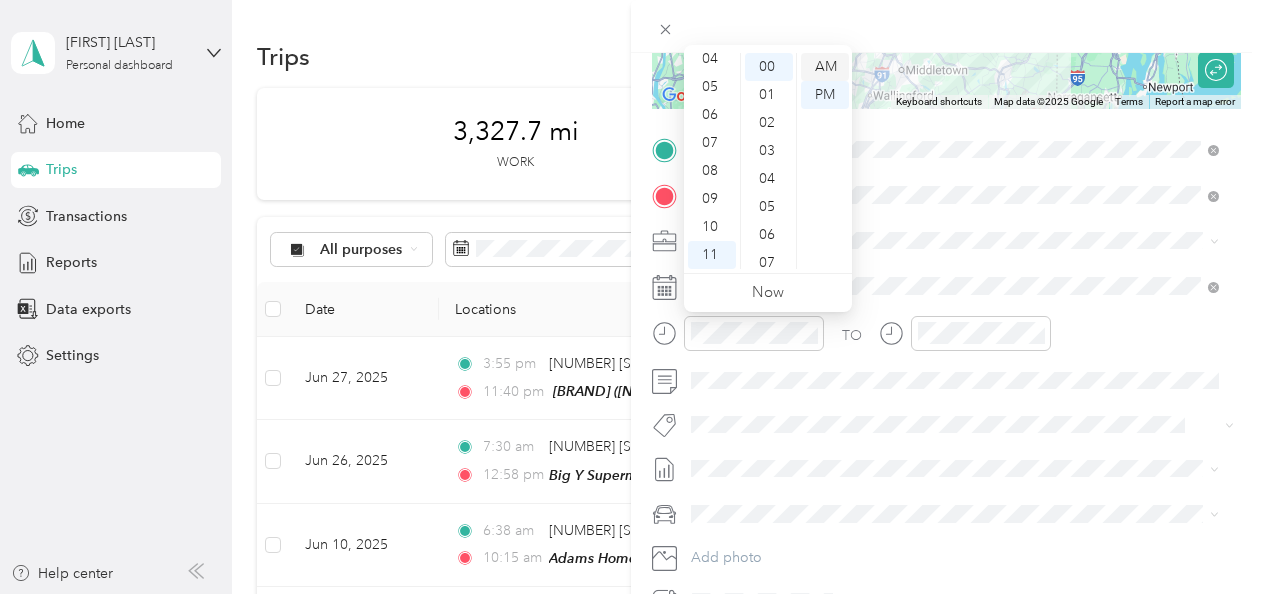 click on "AM" at bounding box center (825, 67) 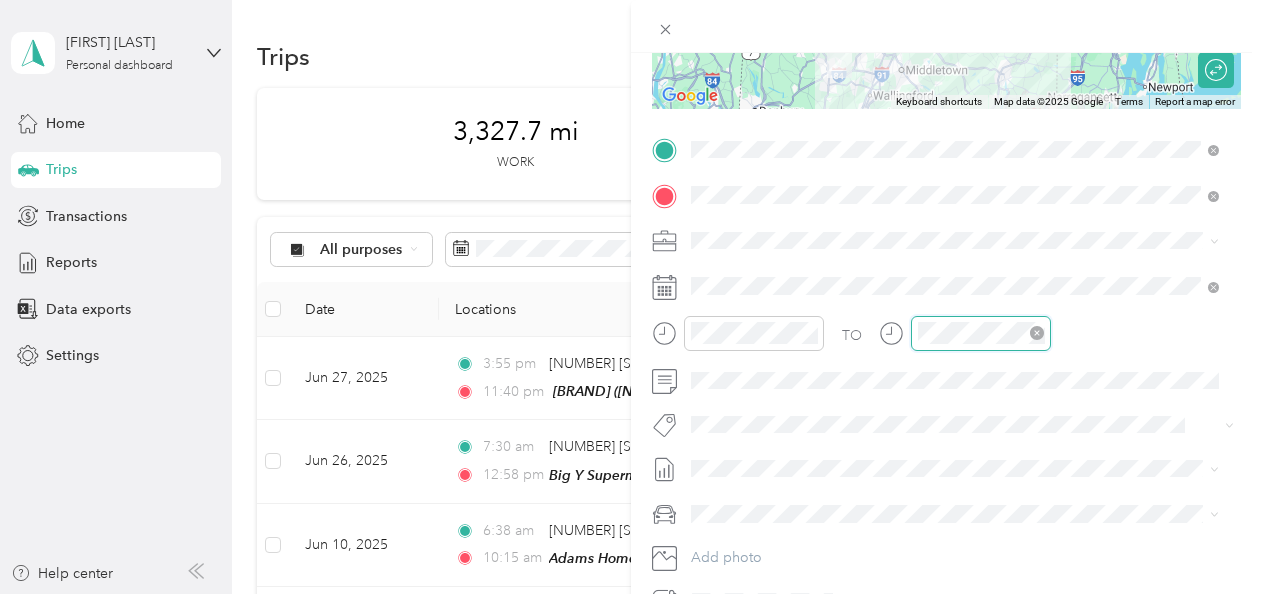 scroll, scrollTop: 120, scrollLeft: 0, axis: vertical 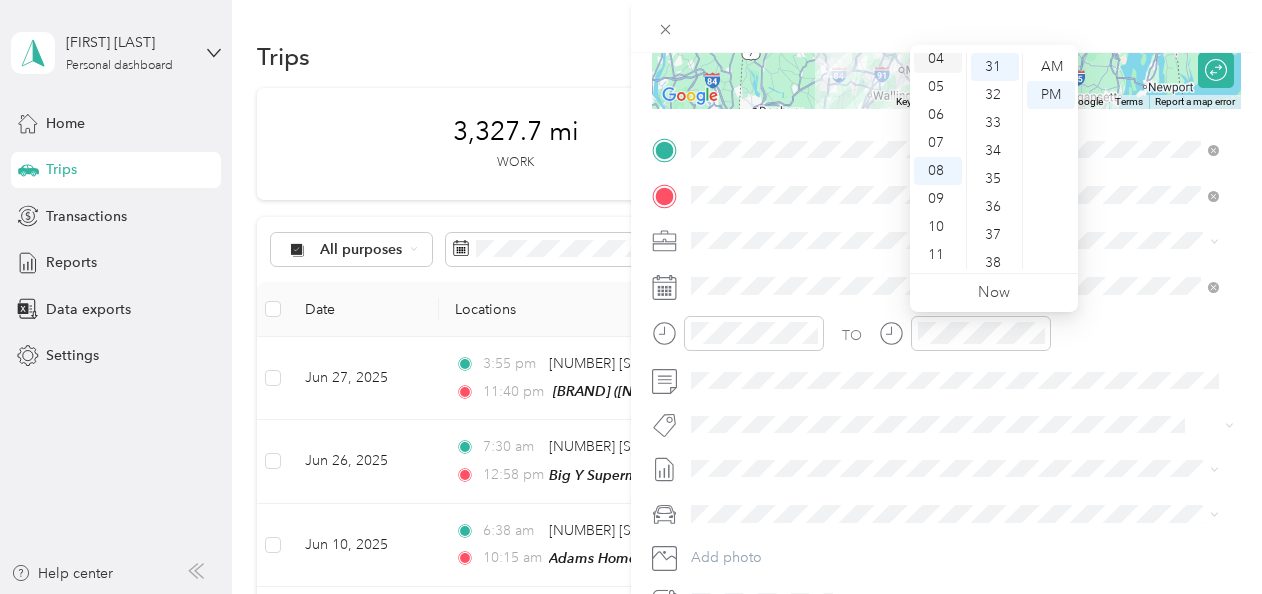 click on "04" at bounding box center (938, 59) 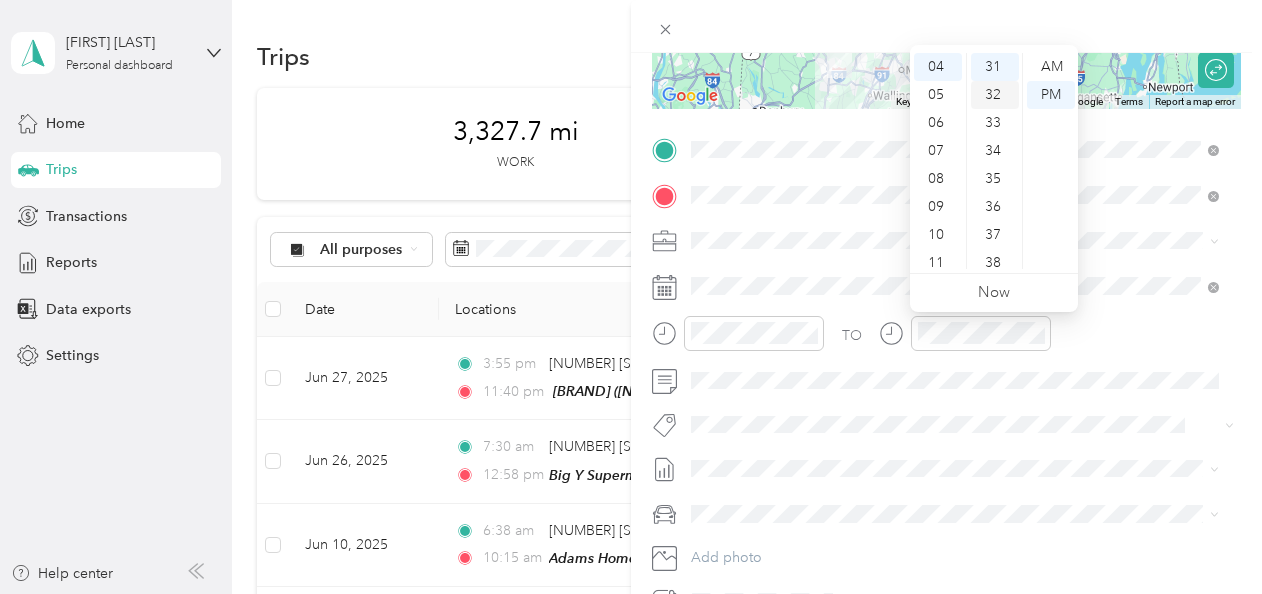 click on "32" at bounding box center (995, 95) 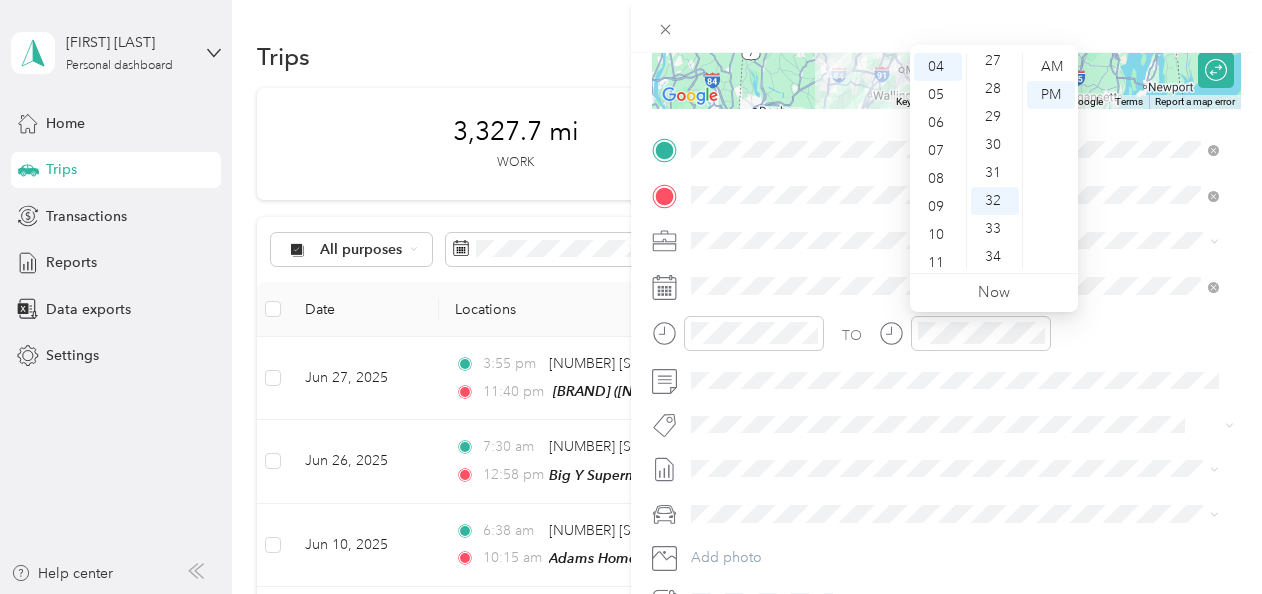 scroll, scrollTop: 732, scrollLeft: 0, axis: vertical 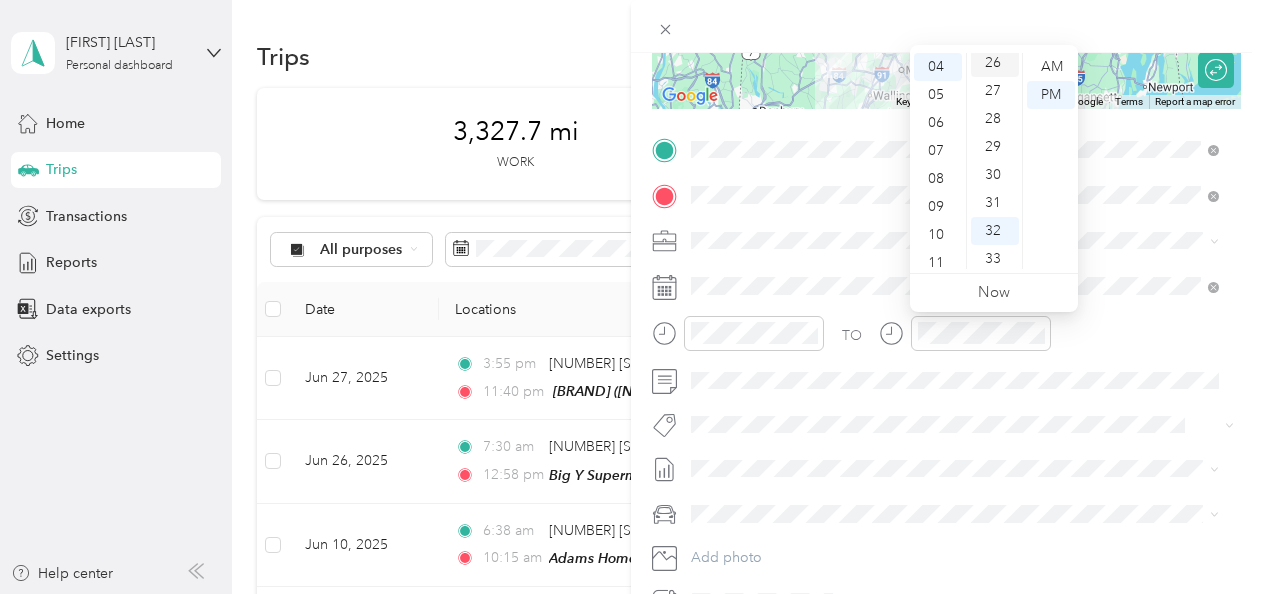 click on "26" at bounding box center (995, 63) 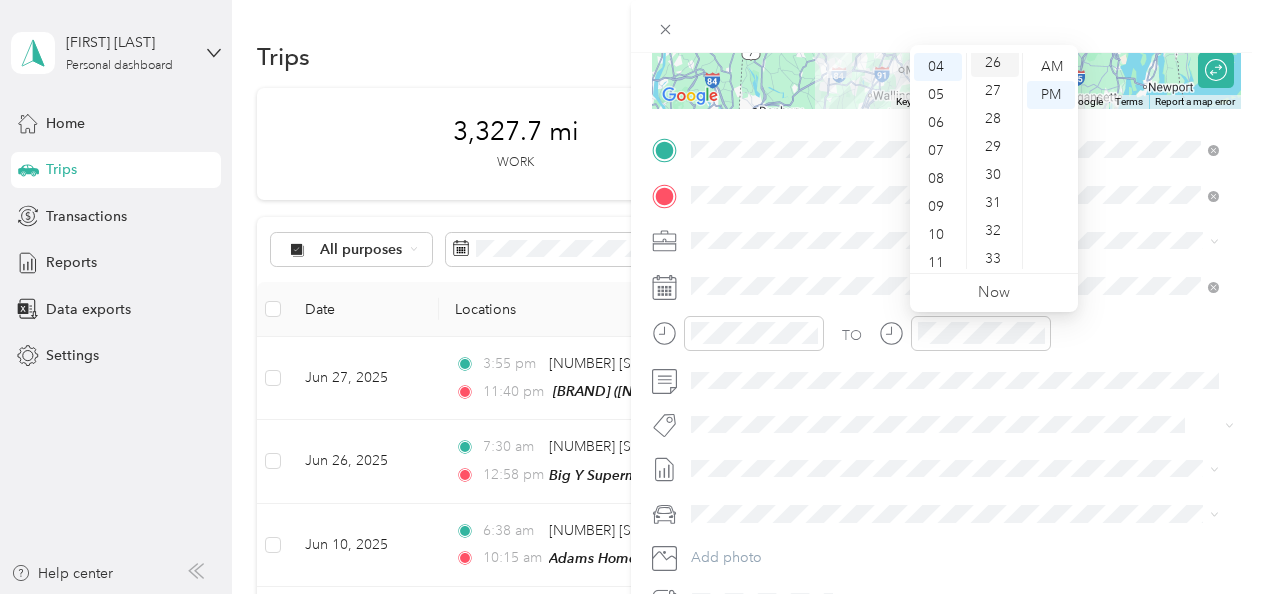 scroll, scrollTop: 728, scrollLeft: 0, axis: vertical 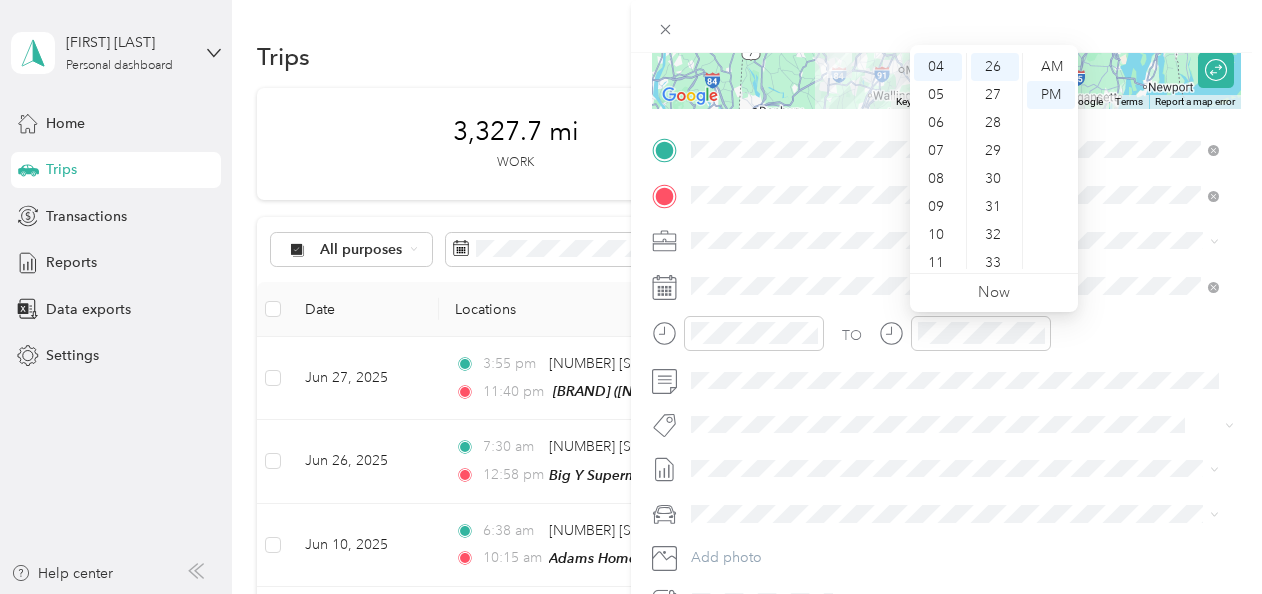 click on "TO Add photo" at bounding box center (946, 375) 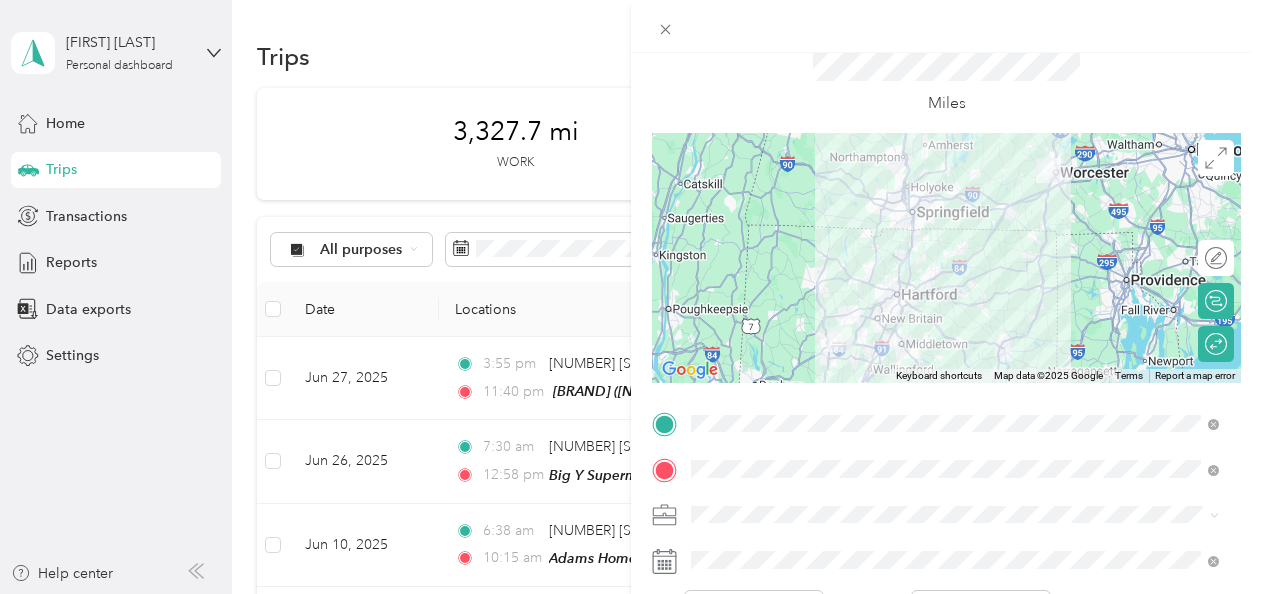 scroll, scrollTop: 0, scrollLeft: 0, axis: both 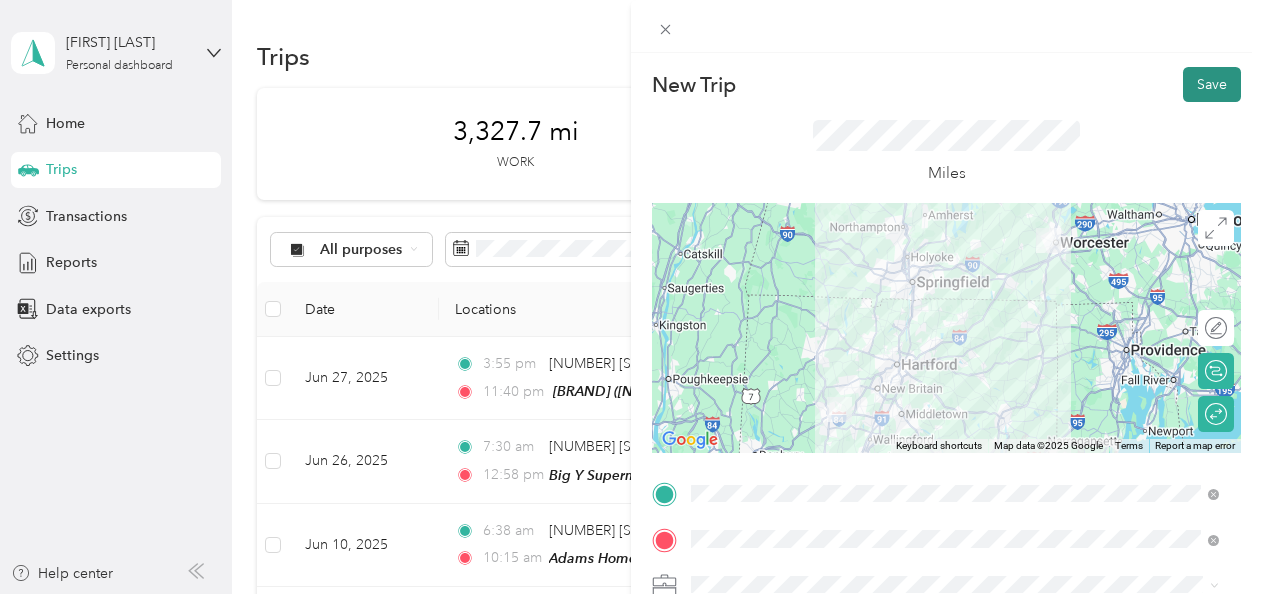 click on "Save" at bounding box center (1212, 84) 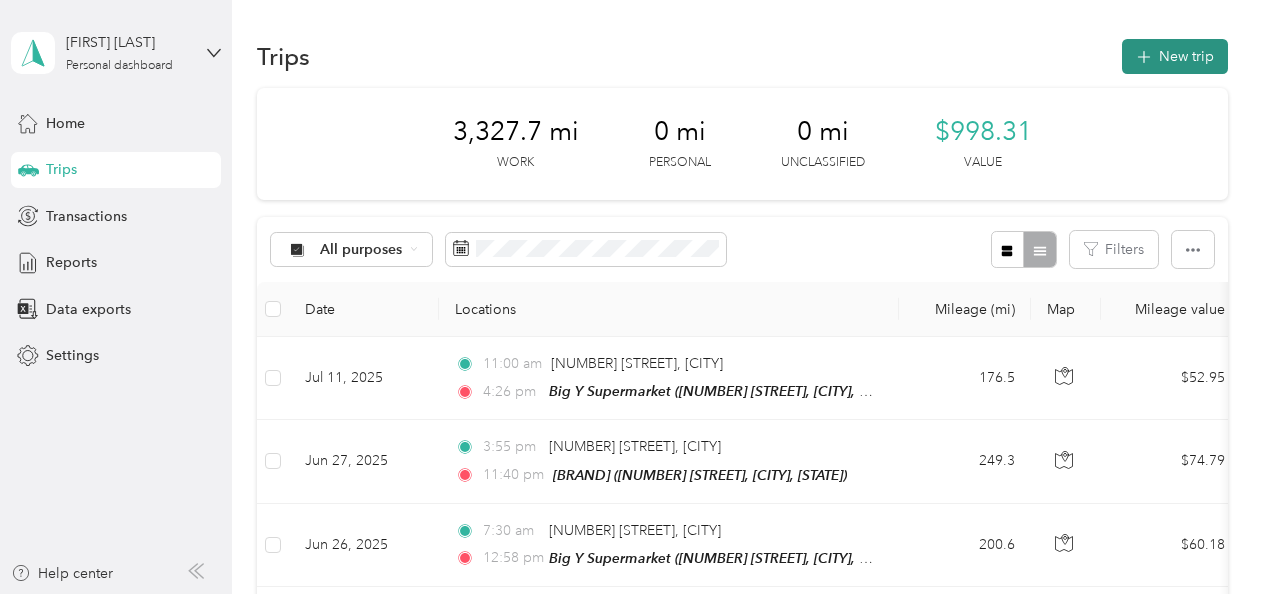 click on "New trip" at bounding box center [1175, 56] 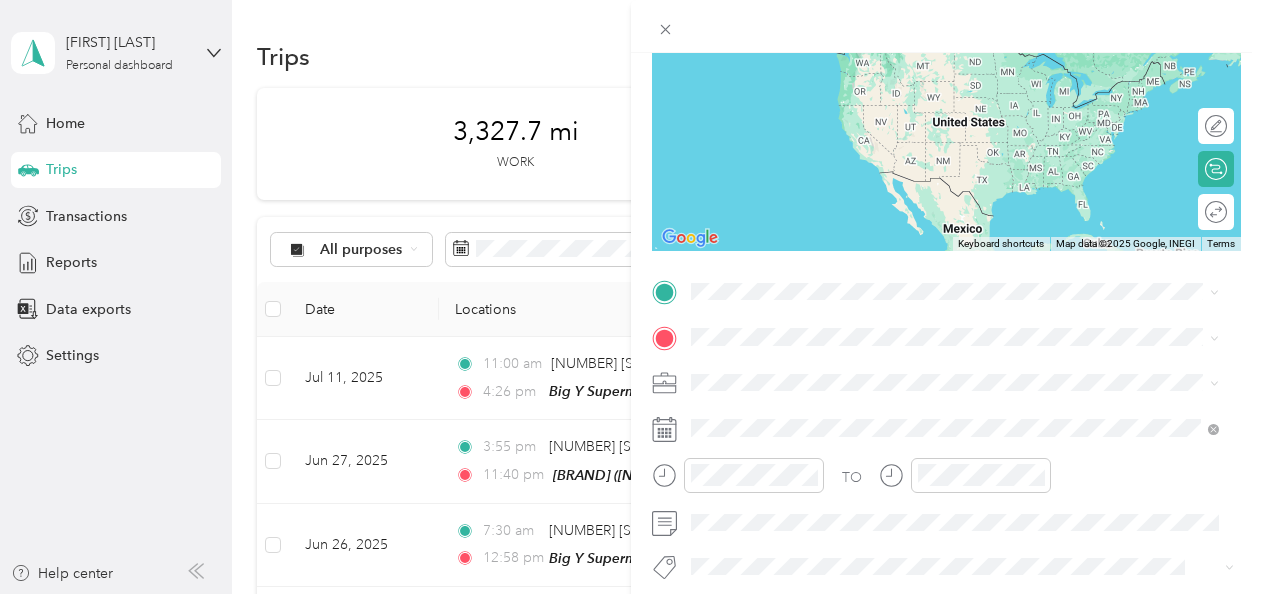 scroll, scrollTop: 245, scrollLeft: 0, axis: vertical 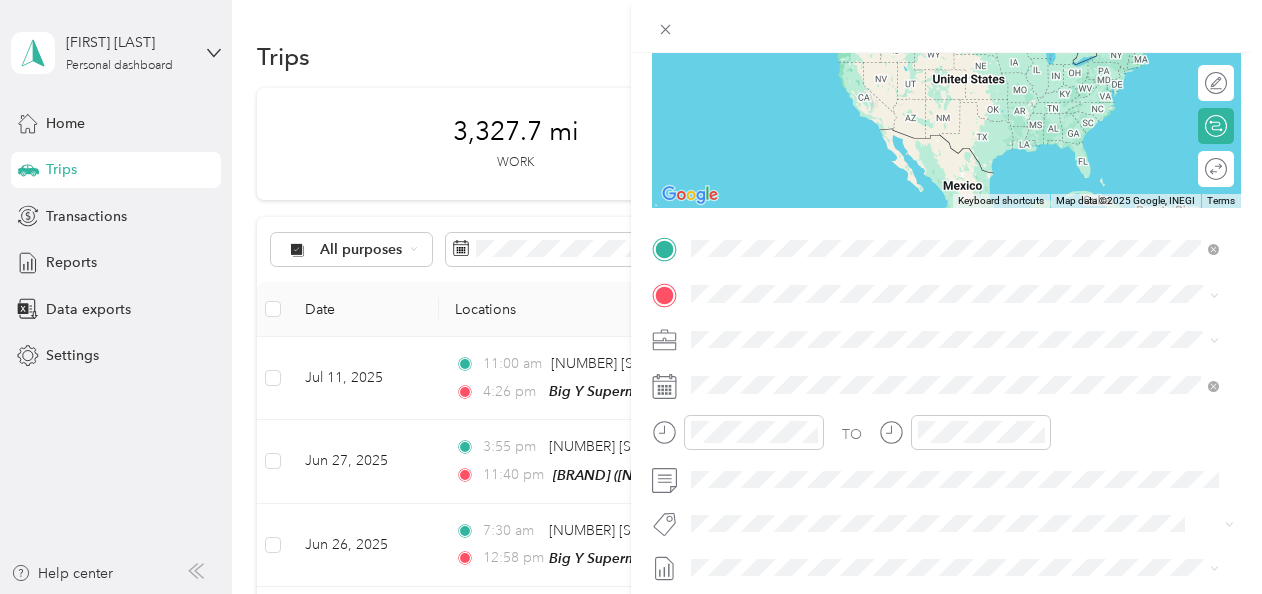 click on "[NUMBER] [STREET]
[CITY], [STATE] [POSTAL_CODE], [COUNTRY]" at bounding box center (873, 328) 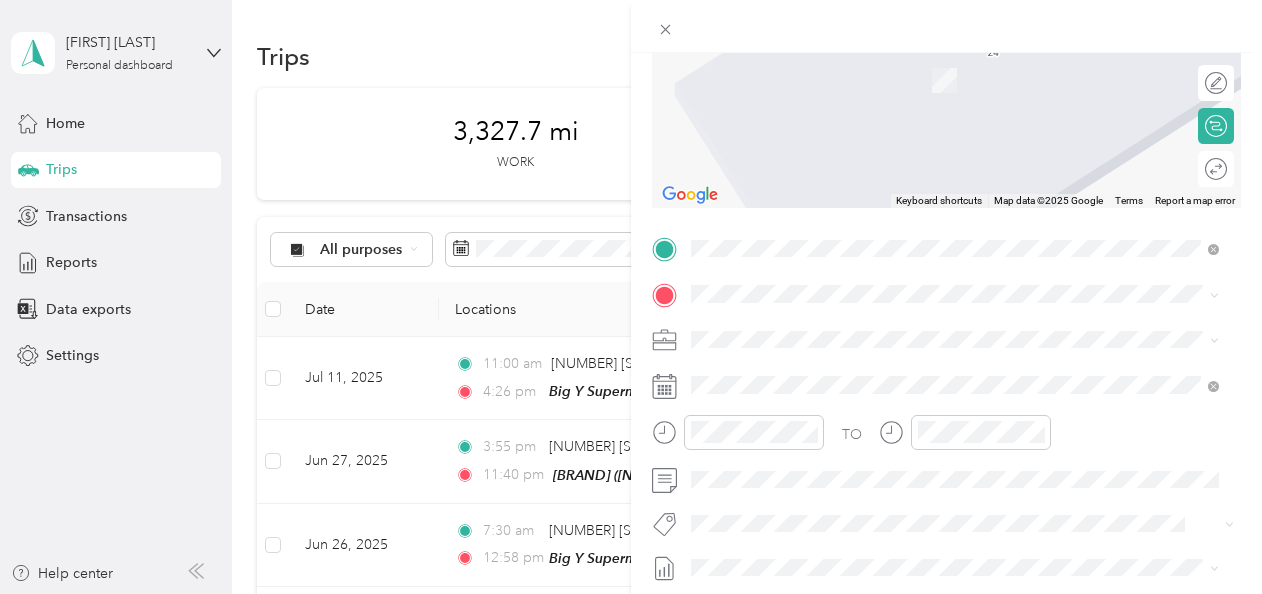 click on "[NUMBER] [STREET], [POSTAL_CODE], [CITY], [STATE], [COUNTRY]" at bounding box center (942, 401) 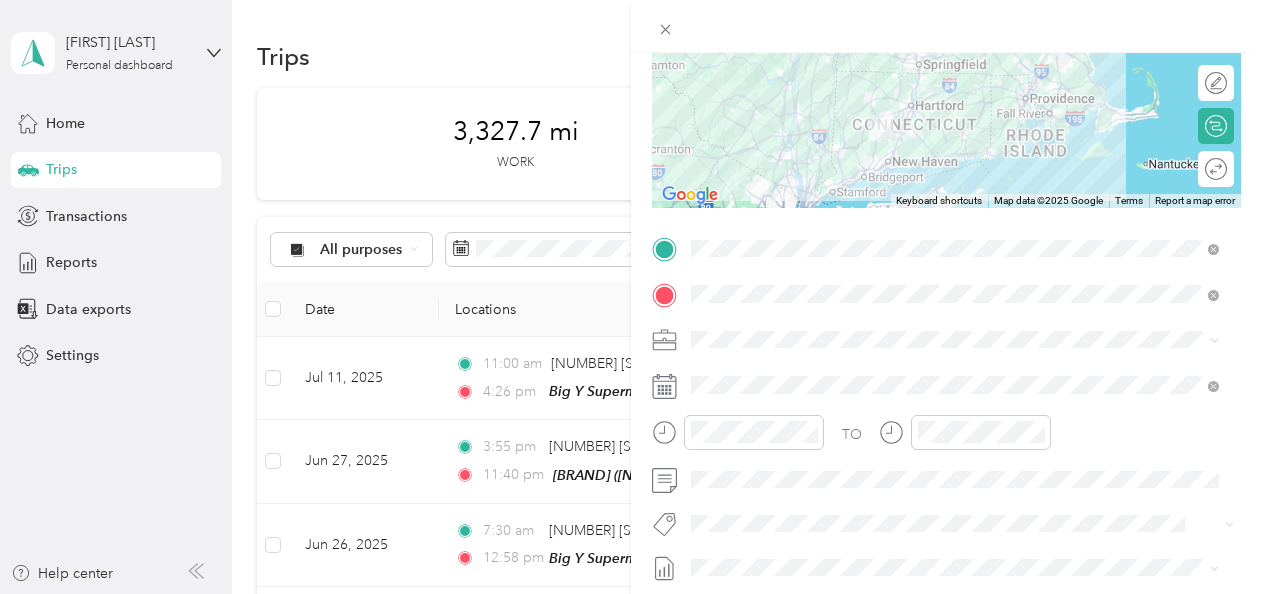 click 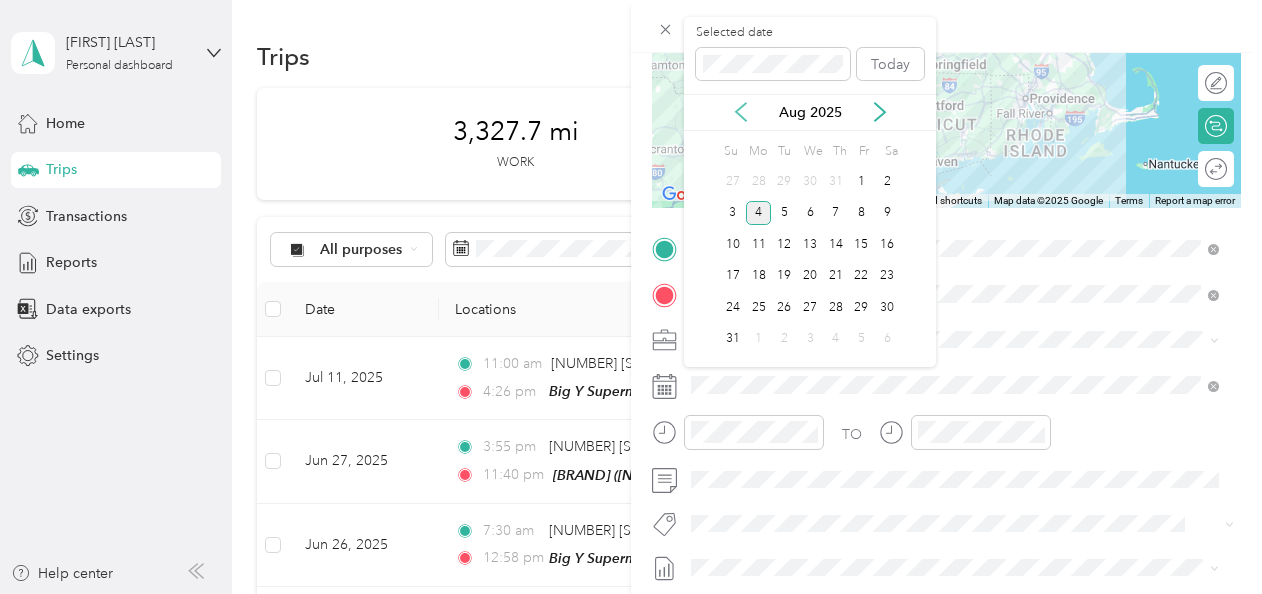 click 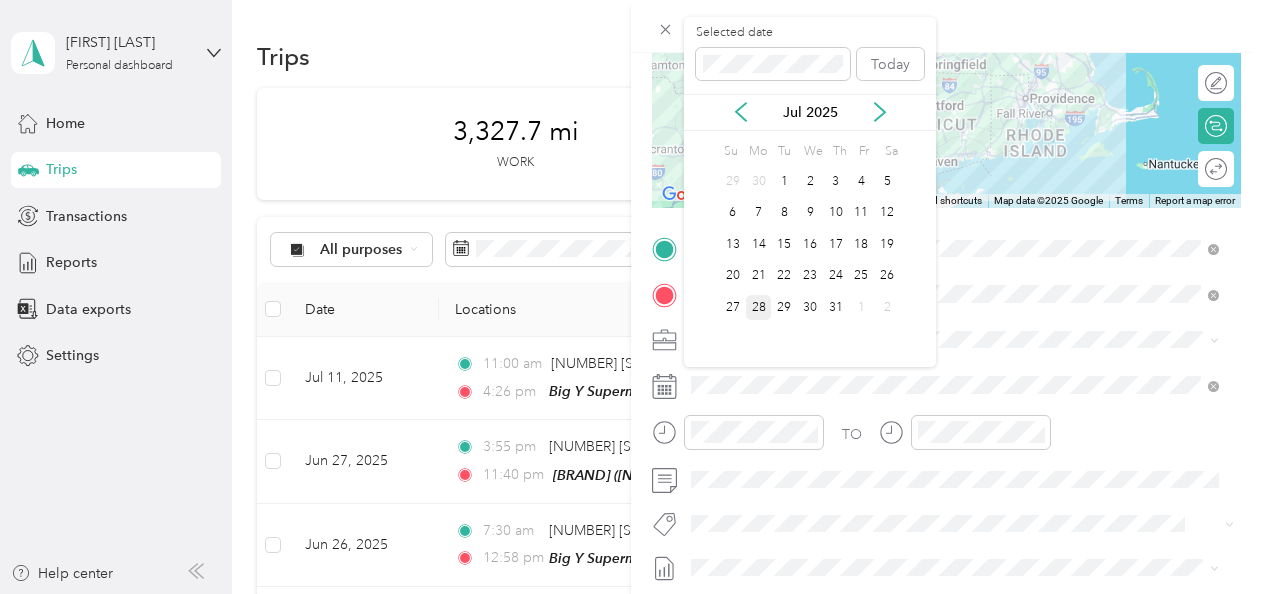 click on "28" at bounding box center [759, 307] 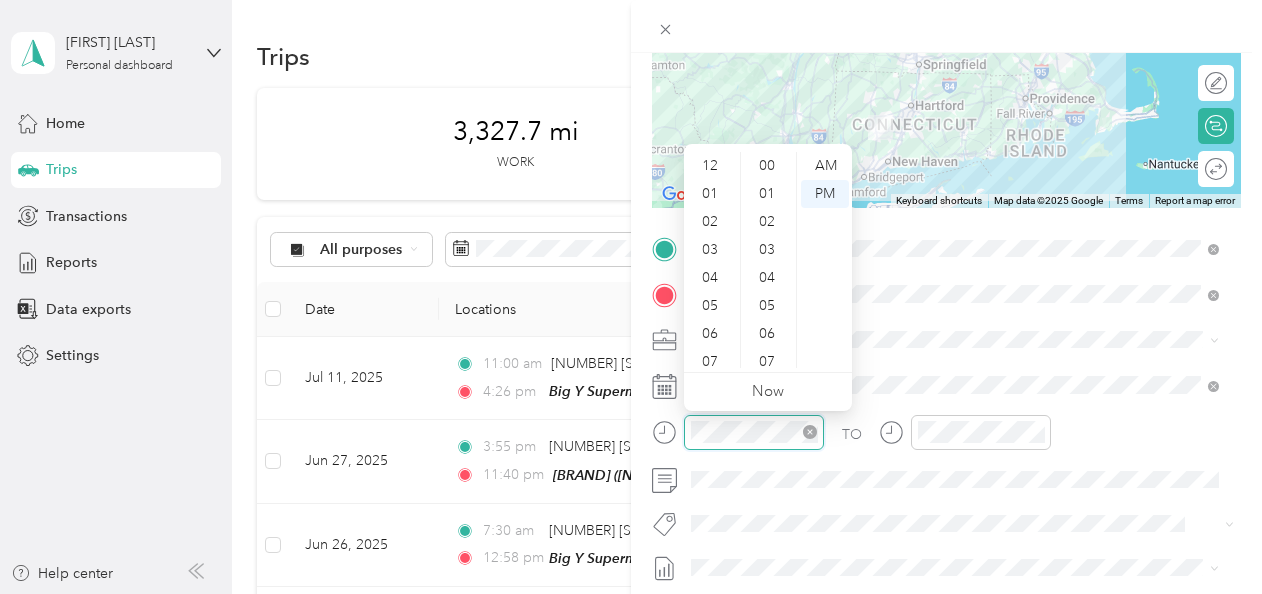 scroll, scrollTop: 896, scrollLeft: 0, axis: vertical 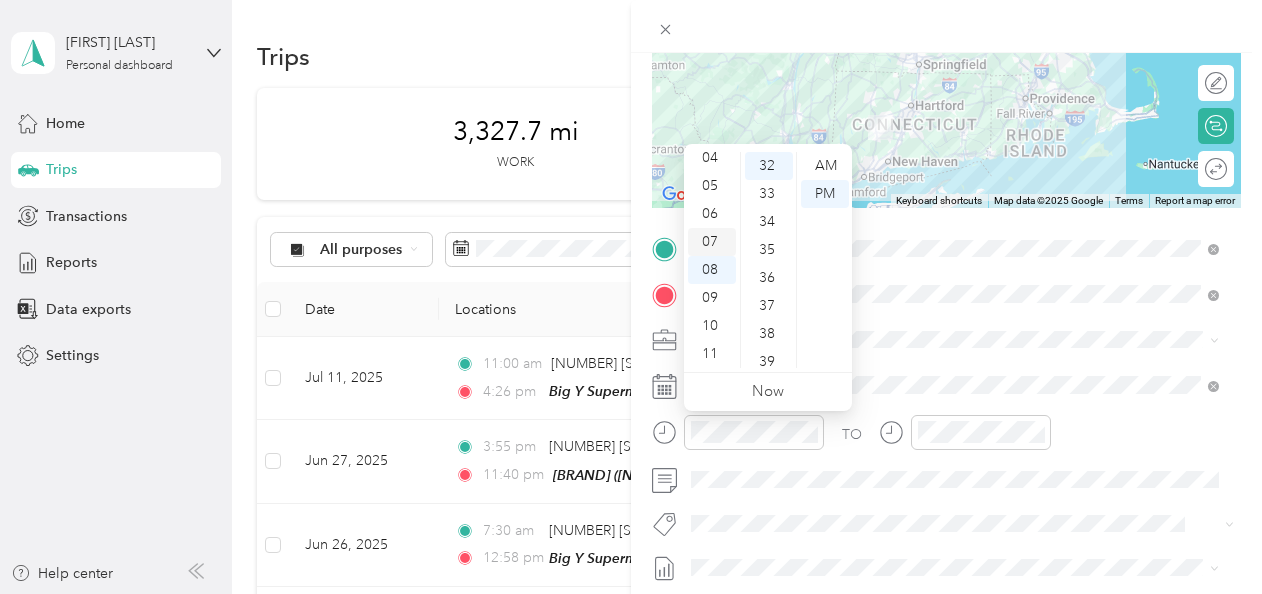 click on "07" at bounding box center (712, 242) 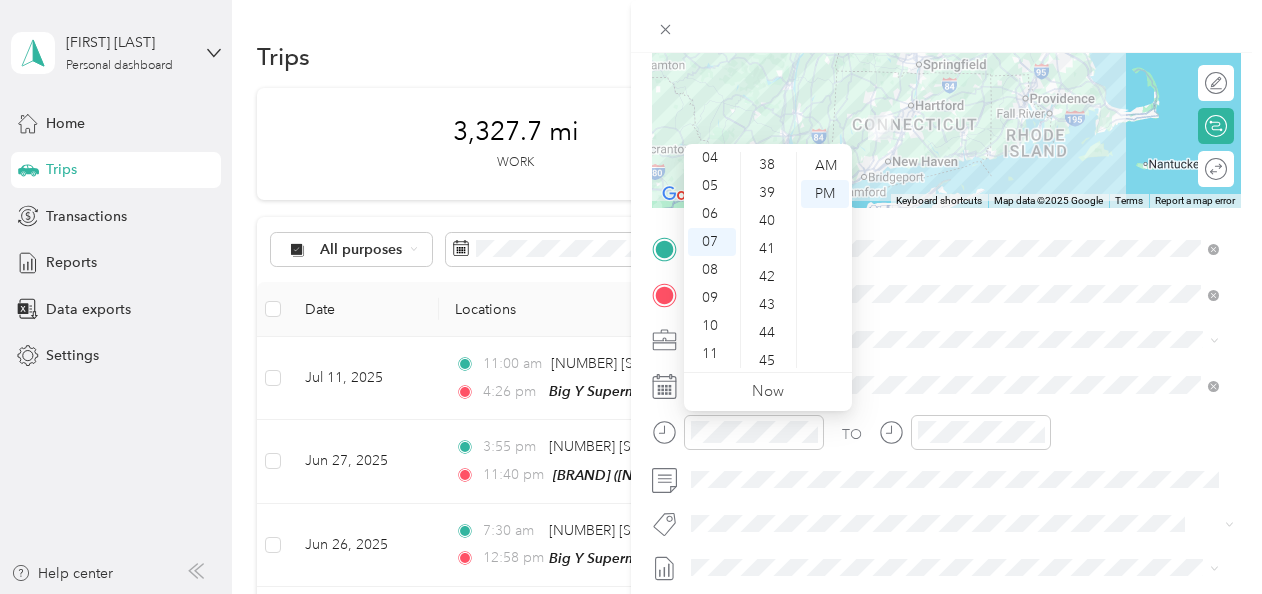 scroll, scrollTop: 1132, scrollLeft: 0, axis: vertical 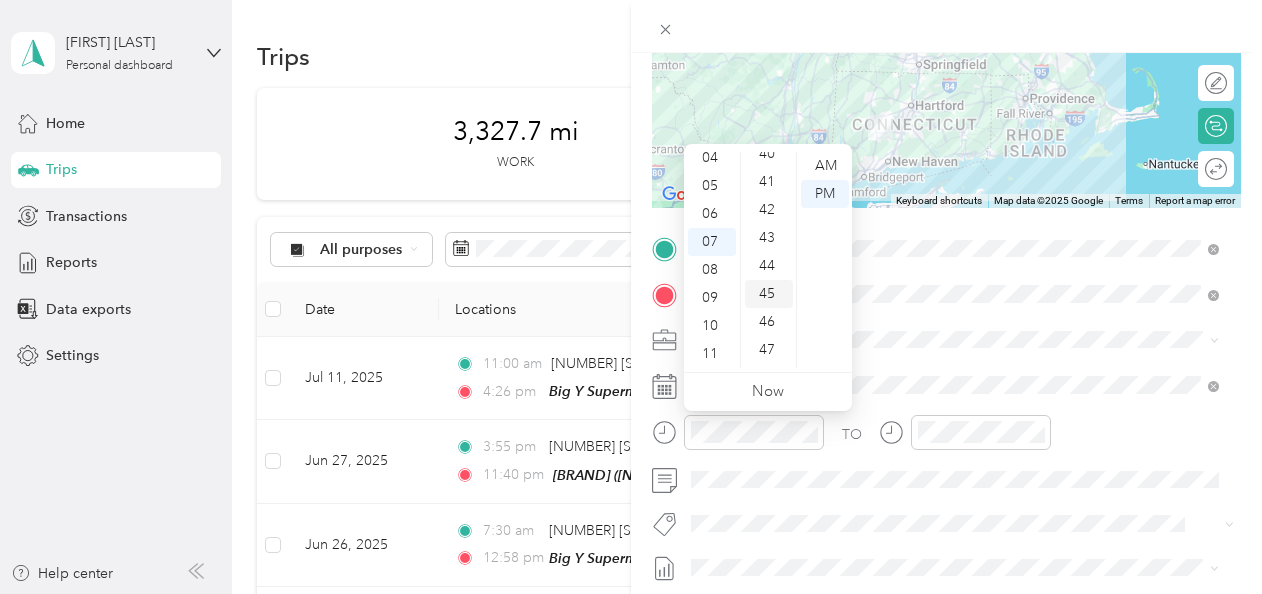 click on "45" at bounding box center (769, 294) 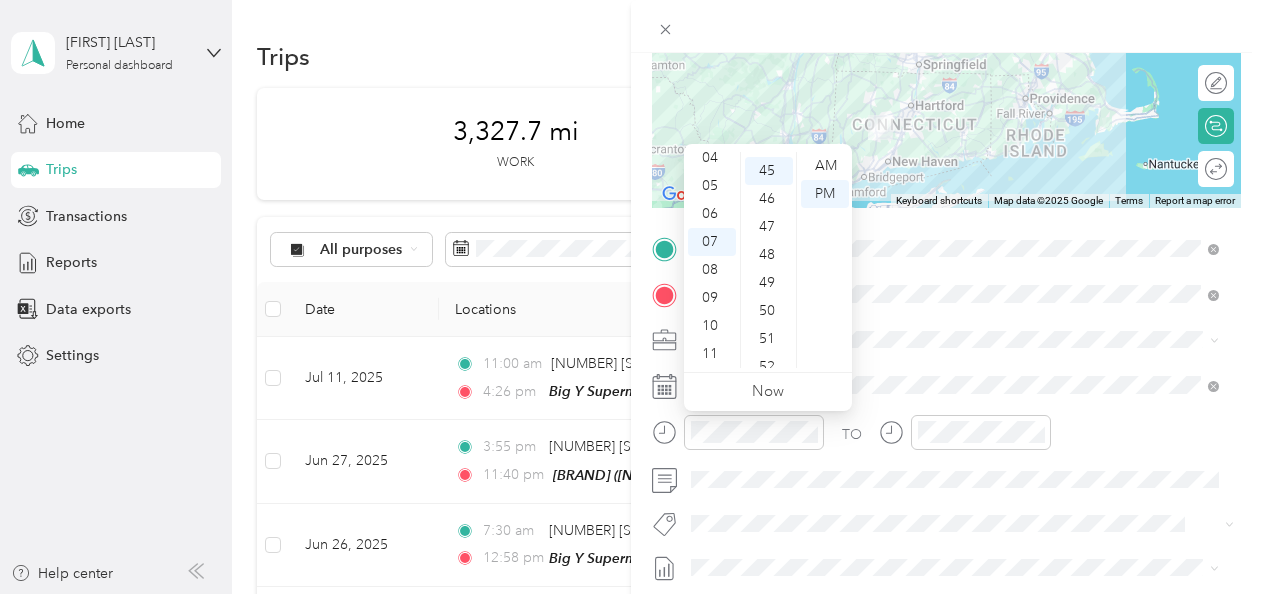 scroll, scrollTop: 1260, scrollLeft: 0, axis: vertical 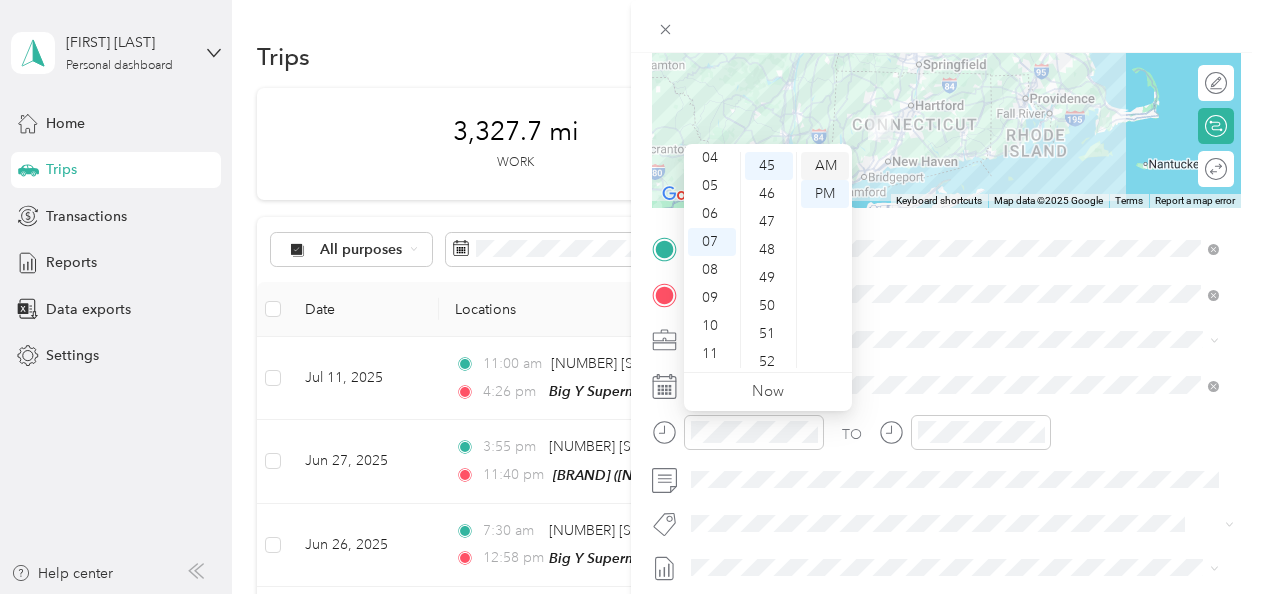 click on "AM" at bounding box center [825, 166] 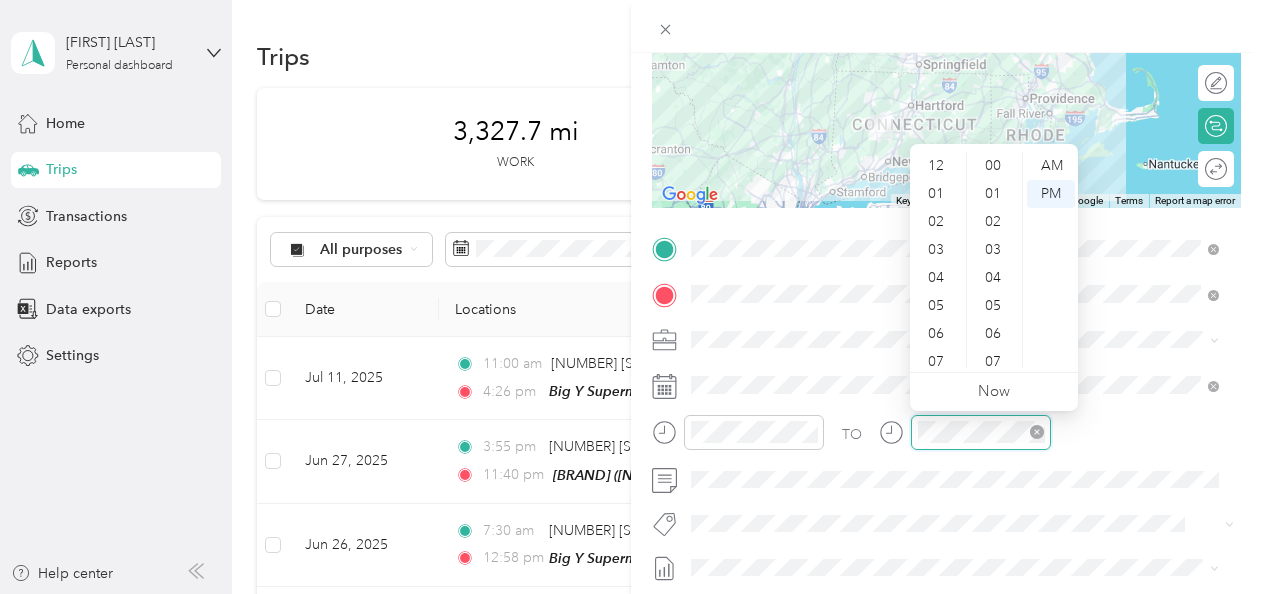 scroll, scrollTop: 896, scrollLeft: 0, axis: vertical 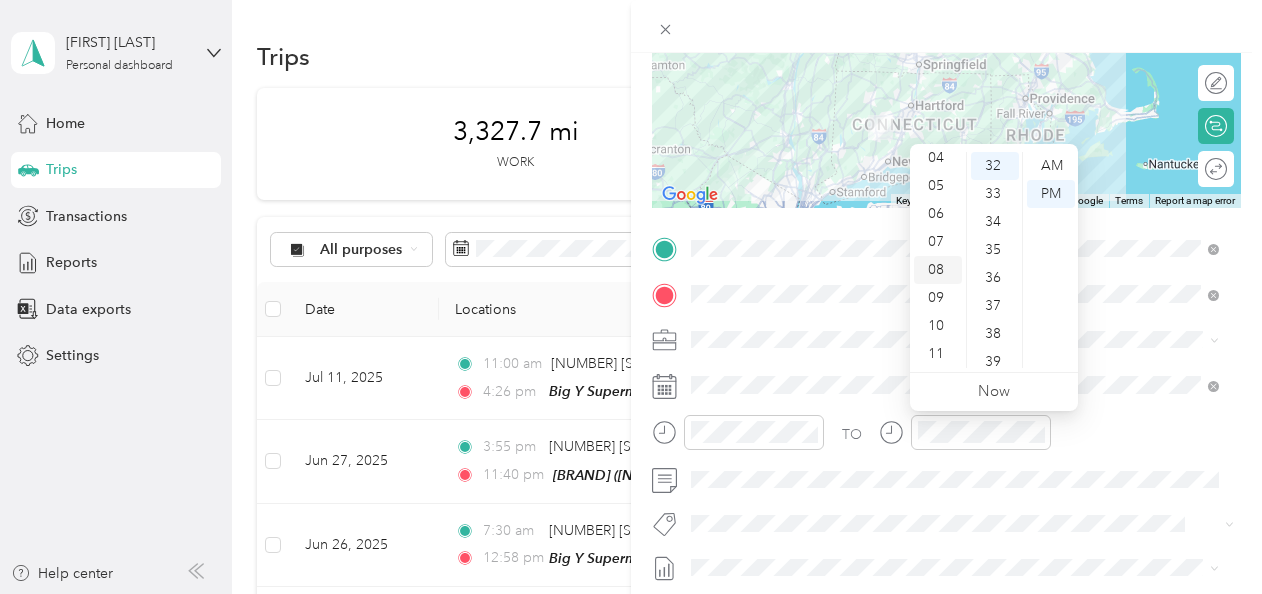 click on "08" at bounding box center (938, 270) 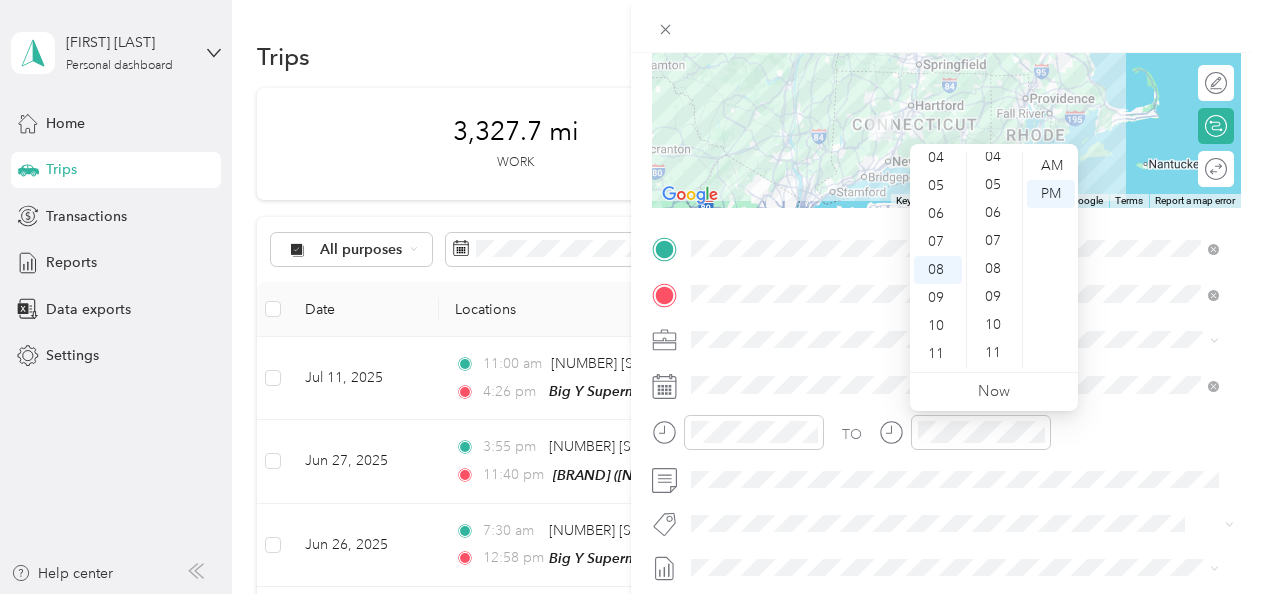 scroll, scrollTop: 91, scrollLeft: 0, axis: vertical 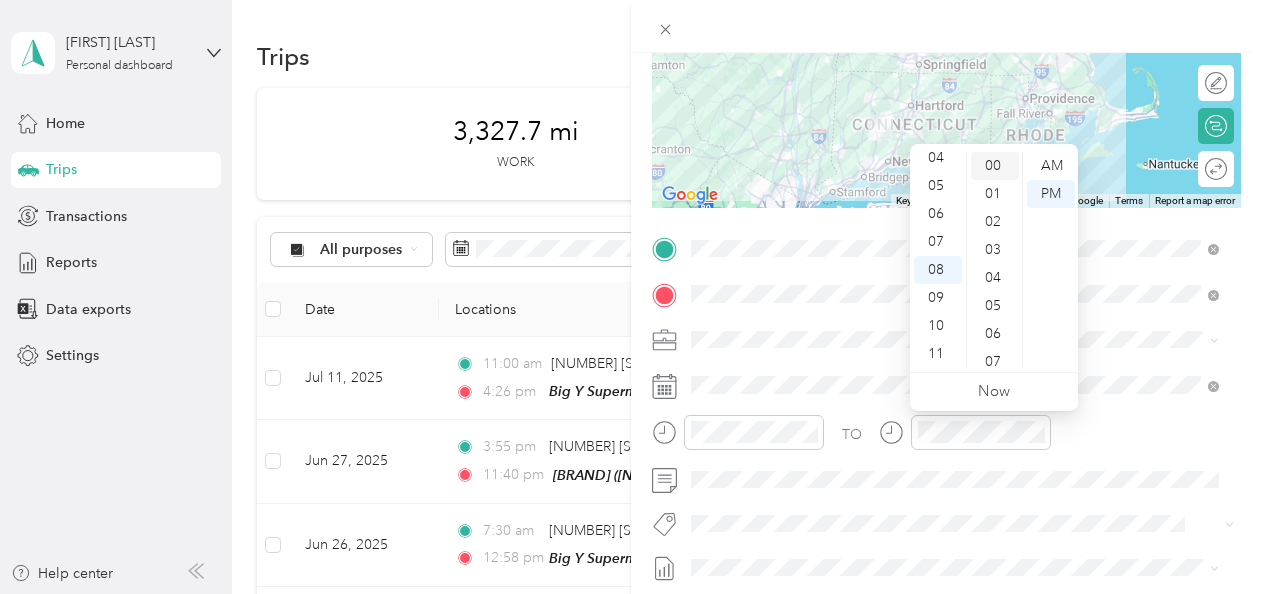 click on "00" at bounding box center [995, 166] 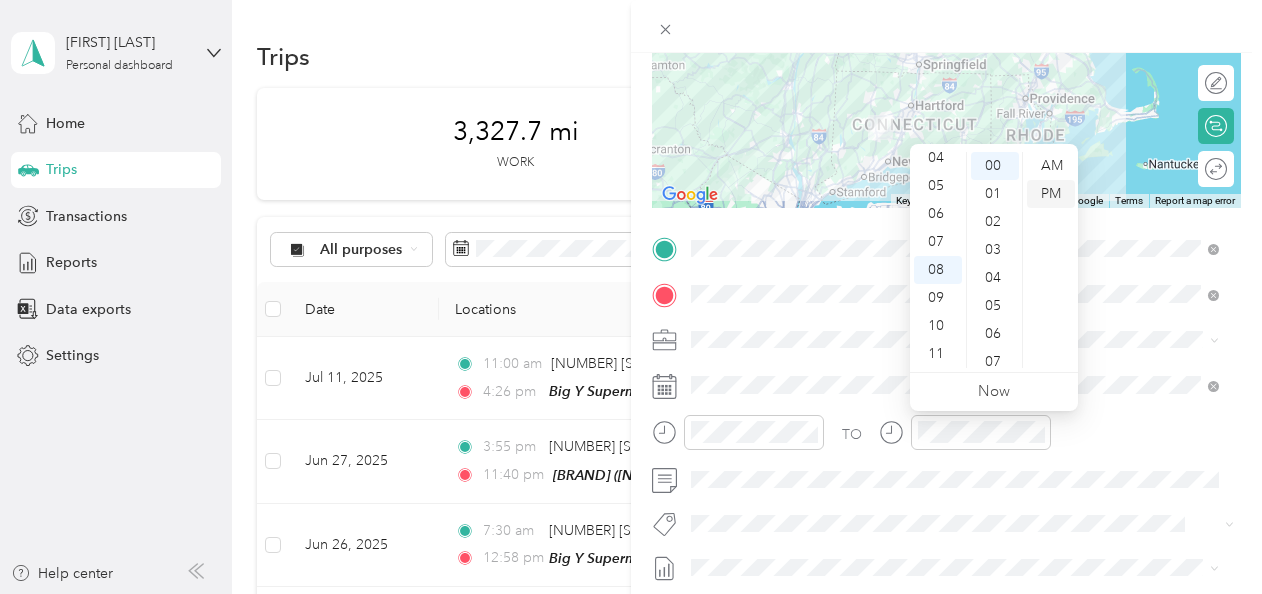 click on "PM" at bounding box center [1051, 194] 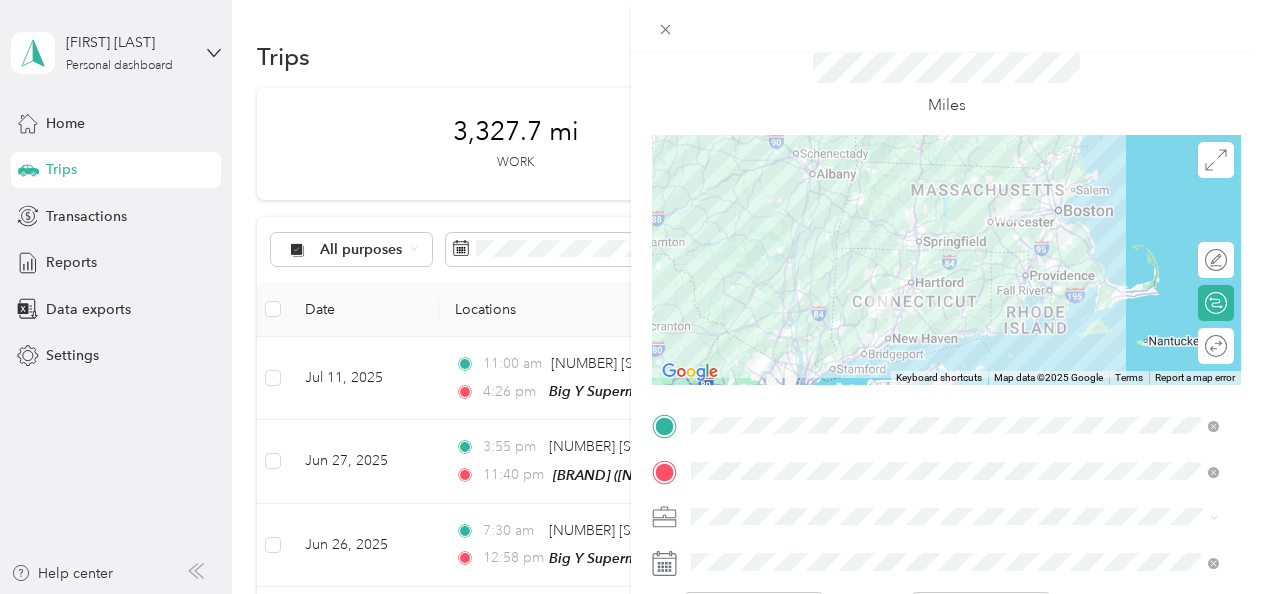 scroll, scrollTop: 66, scrollLeft: 0, axis: vertical 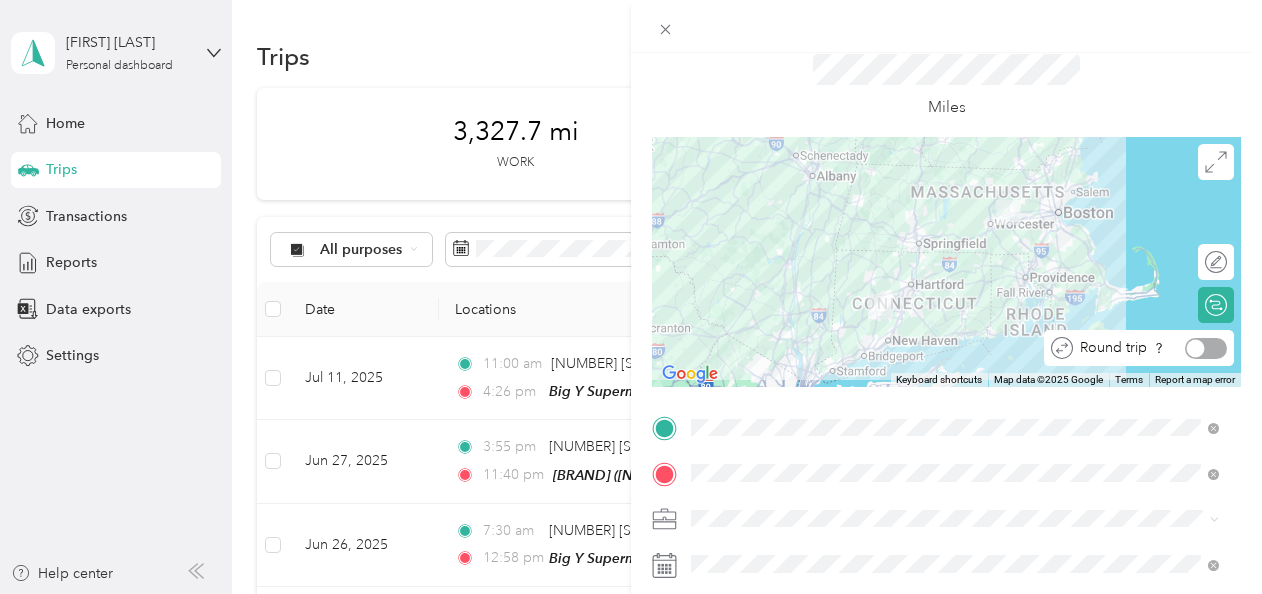 click at bounding box center [1206, 348] 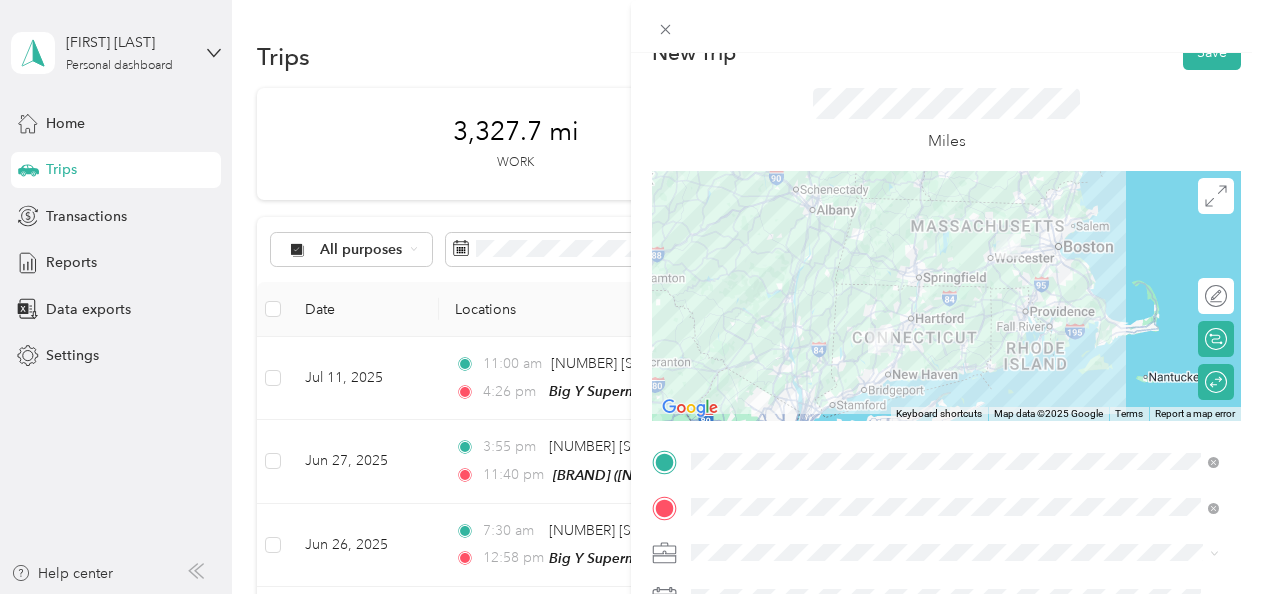 scroll, scrollTop: 0, scrollLeft: 0, axis: both 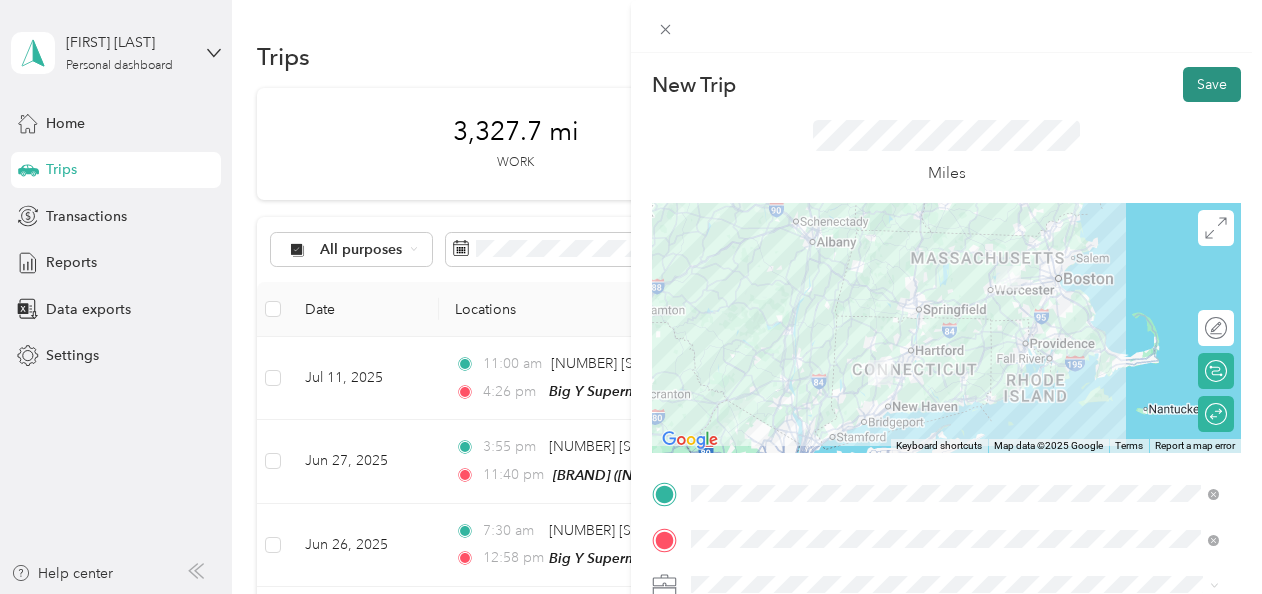 click on "Save" at bounding box center (1212, 84) 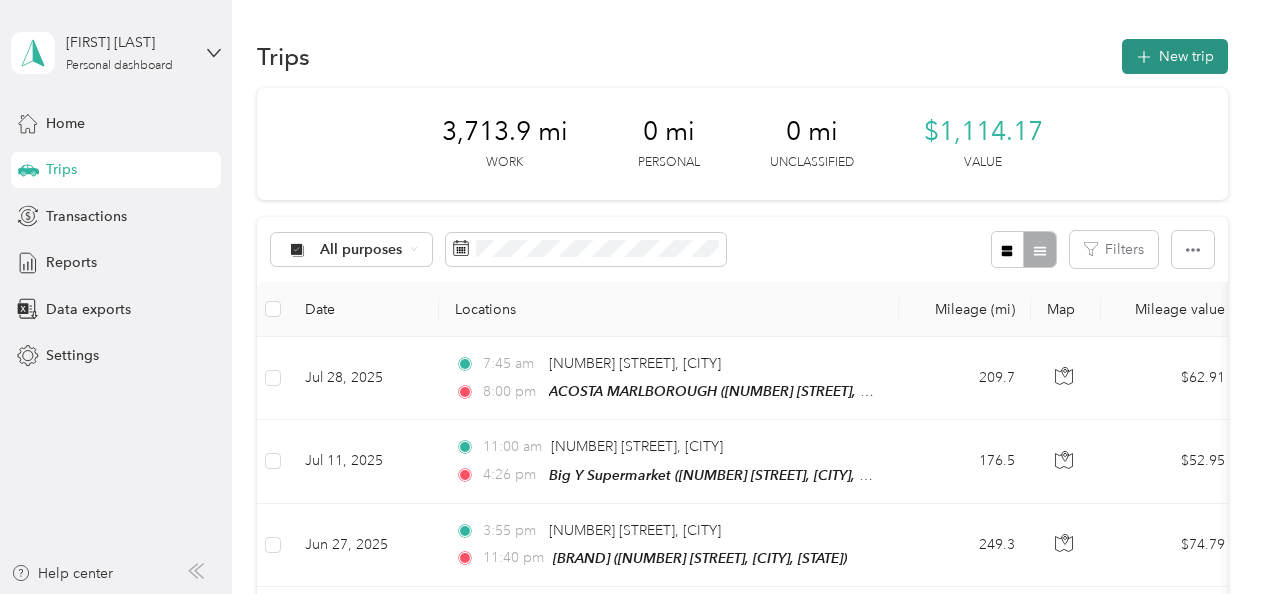 click on "New trip" at bounding box center (1175, 56) 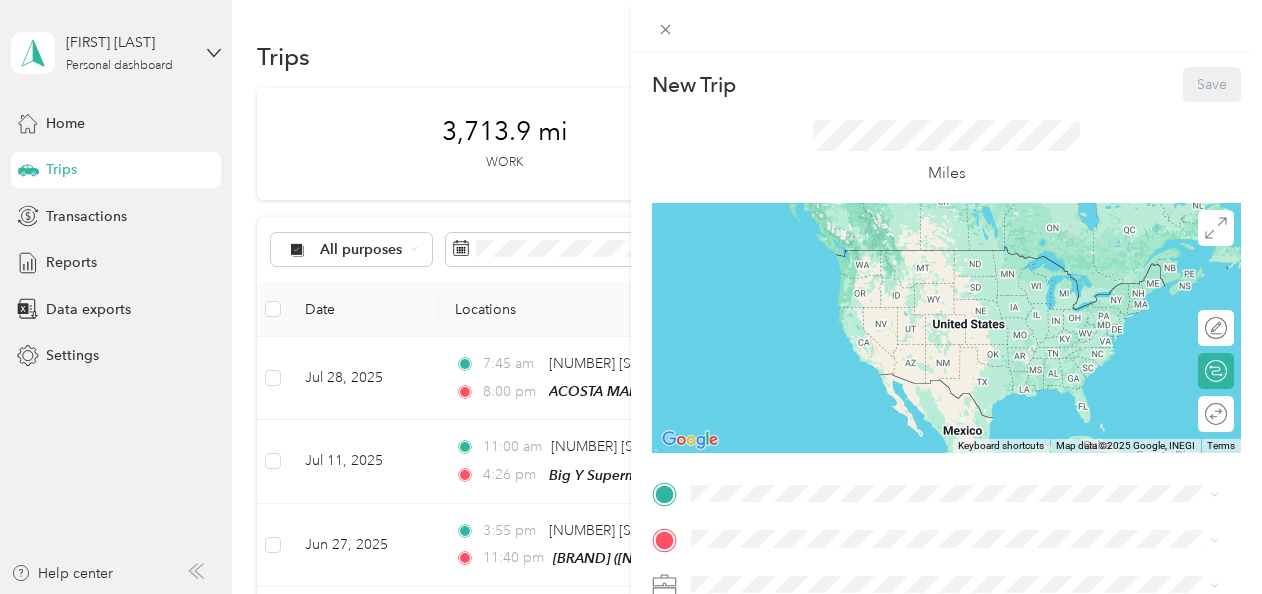 scroll, scrollTop: 170, scrollLeft: 0, axis: vertical 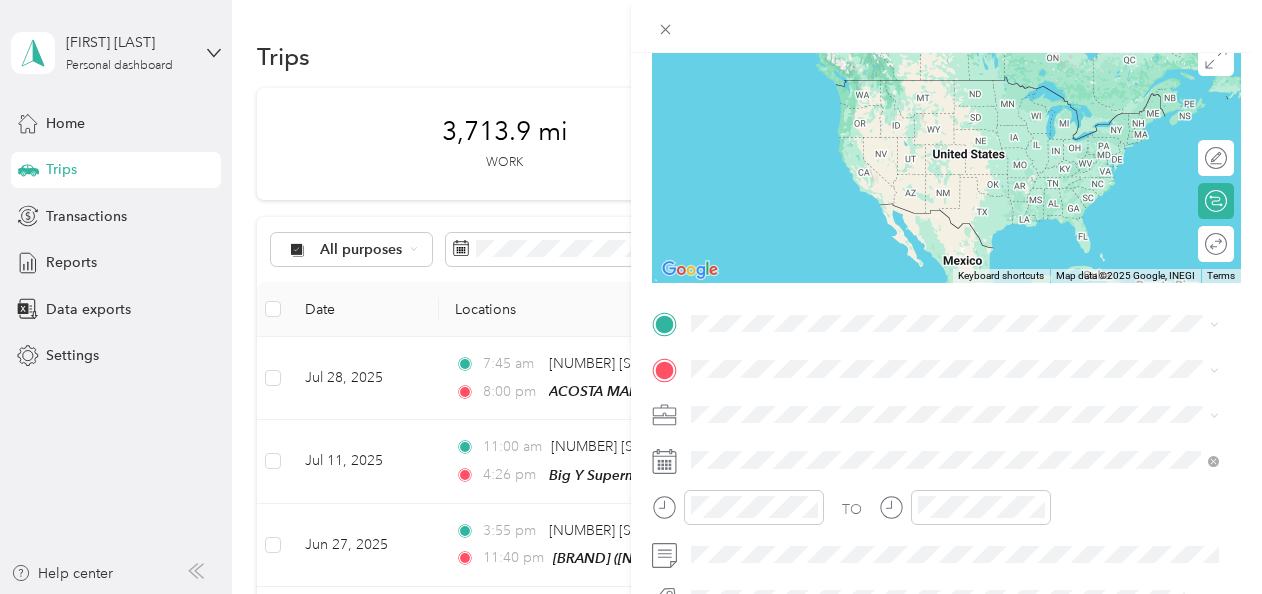 click on "[NUMBER] [STREET]
[CITY], [STATE] [POSTAL_CODE], [COUNTRY]" at bounding box center [955, 83] 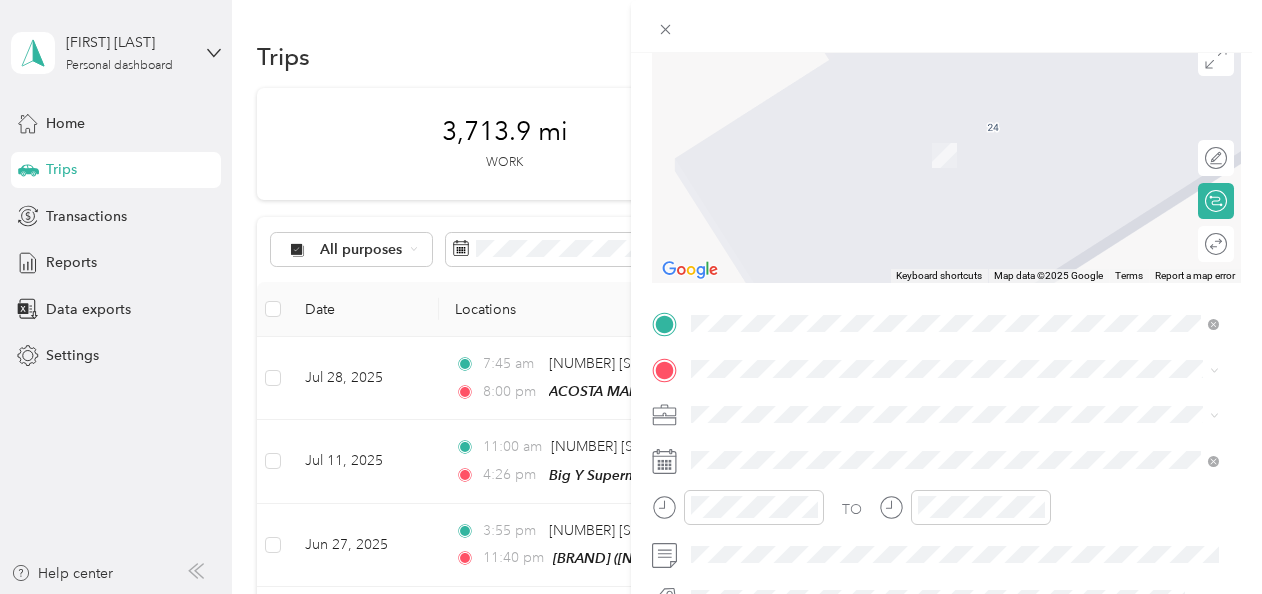 click on "TEAM Big Y Supermarket [NUMBER] [STREET], [POSTAL_CODE], [CITY], [STATE], [COUNTRY]" at bounding box center [942, 308] 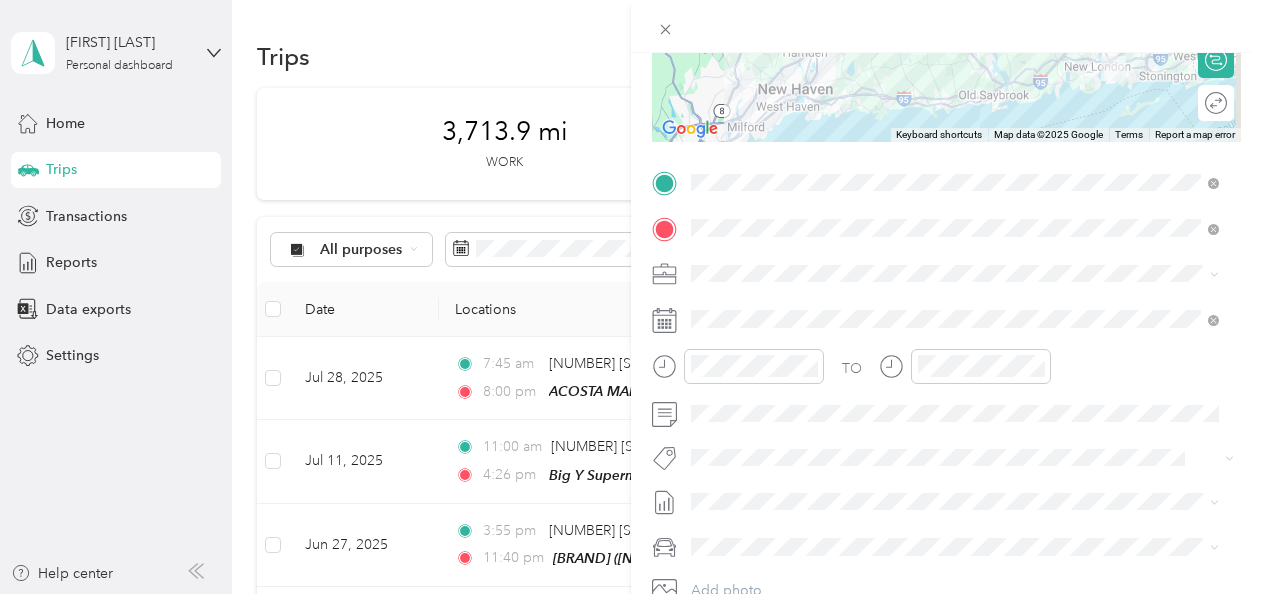scroll, scrollTop: 334, scrollLeft: 0, axis: vertical 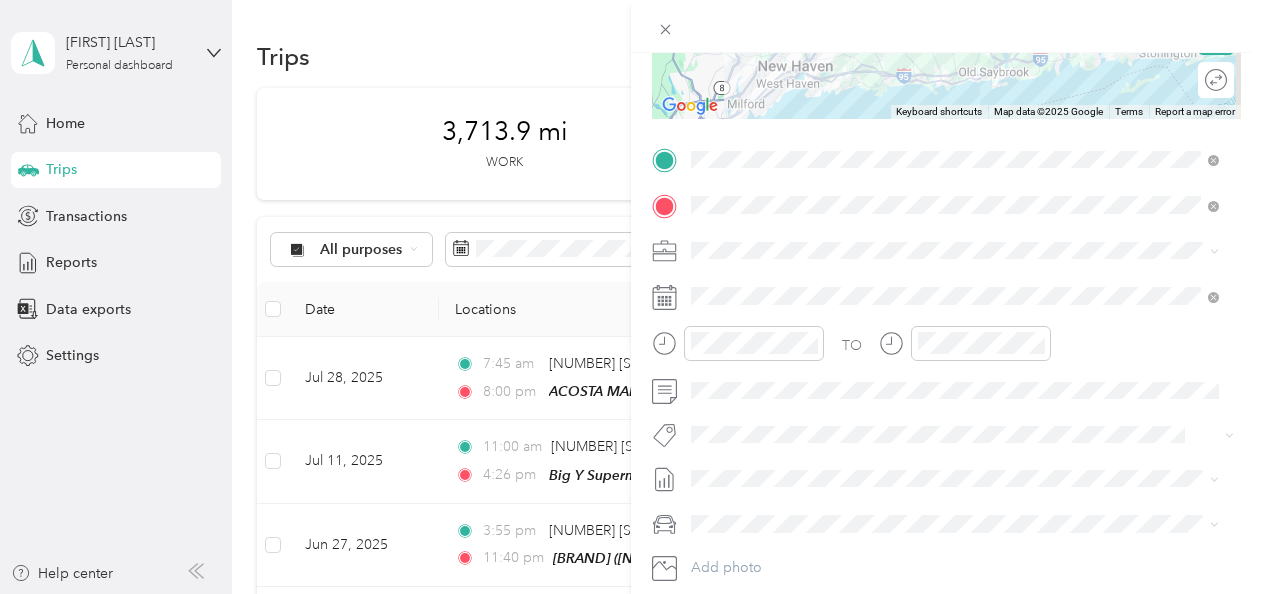click on "TO Add photo" at bounding box center [946, 385] 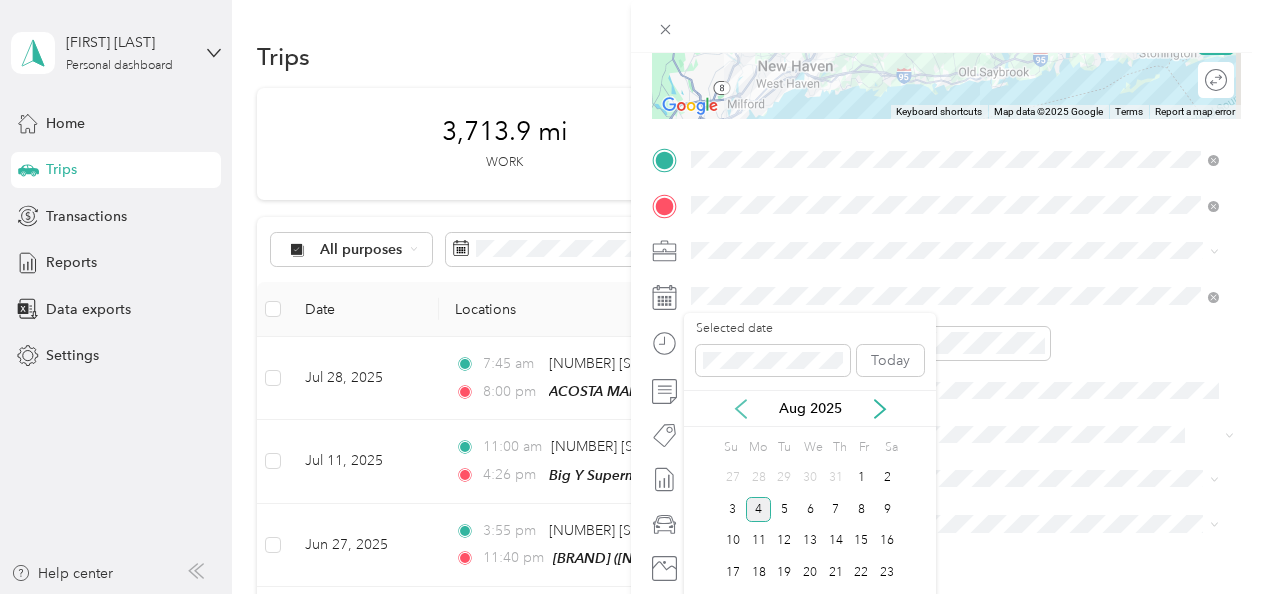 click 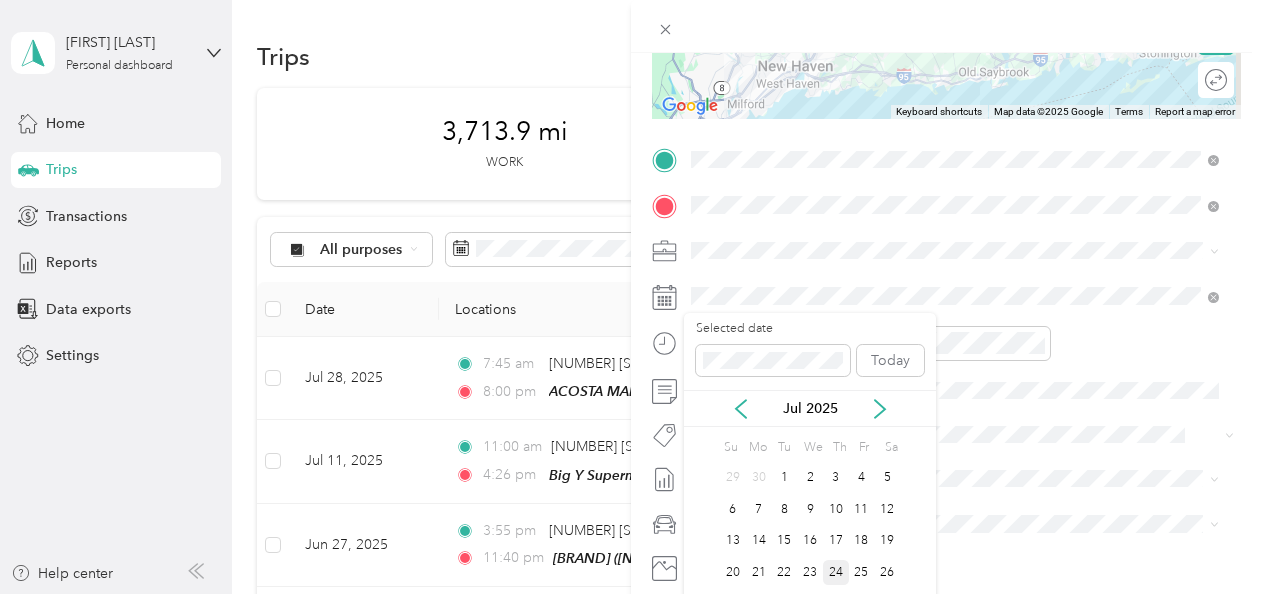 click on "24" at bounding box center [836, 572] 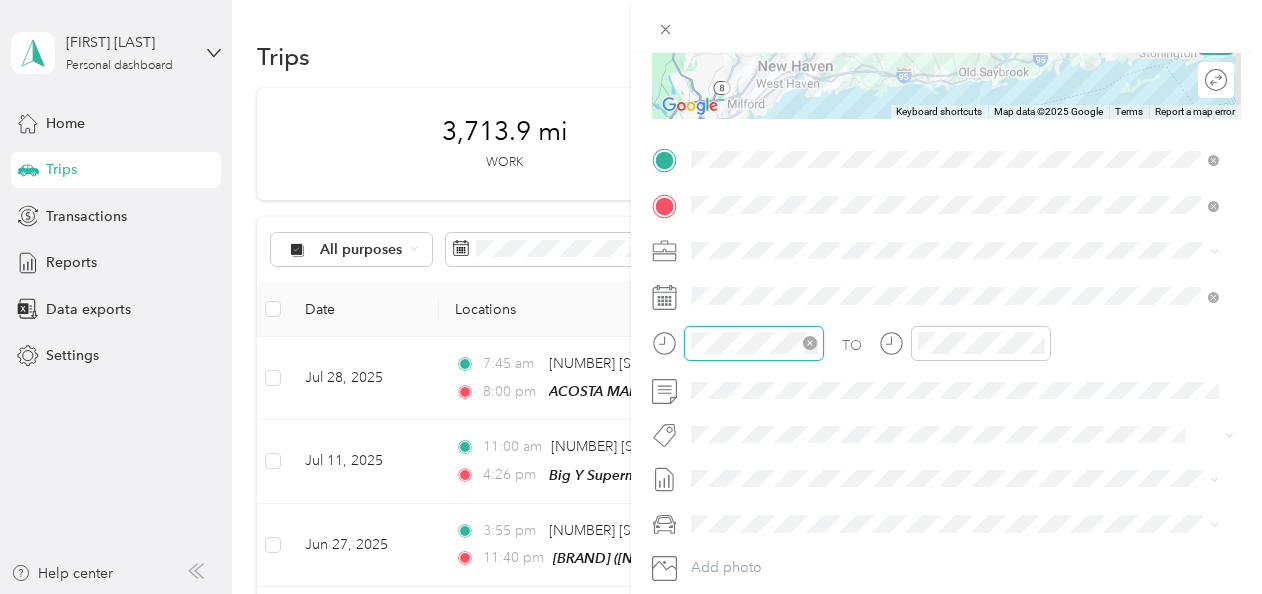 scroll, scrollTop: 120, scrollLeft: 0, axis: vertical 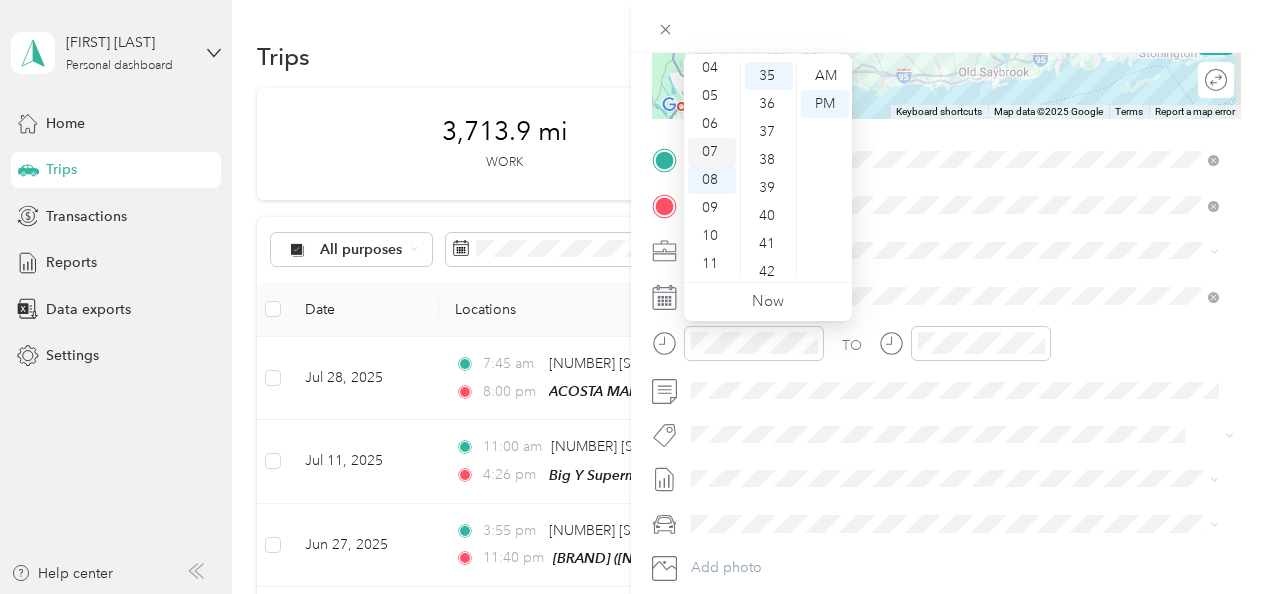 click on "07" at bounding box center (712, 152) 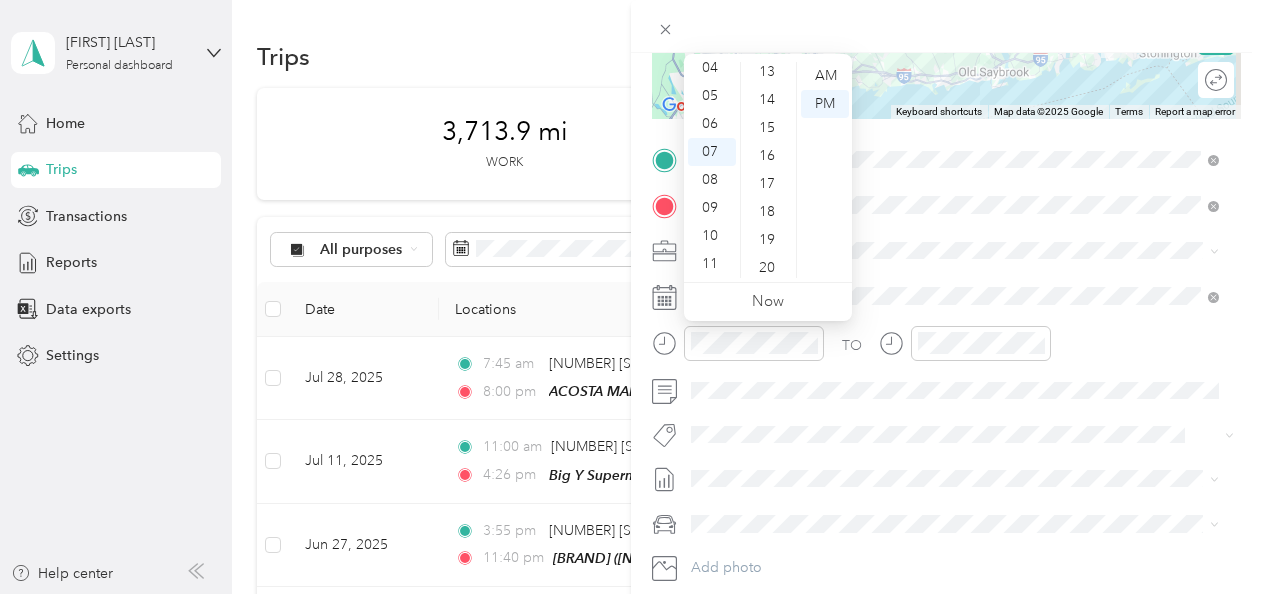 scroll, scrollTop: 356, scrollLeft: 0, axis: vertical 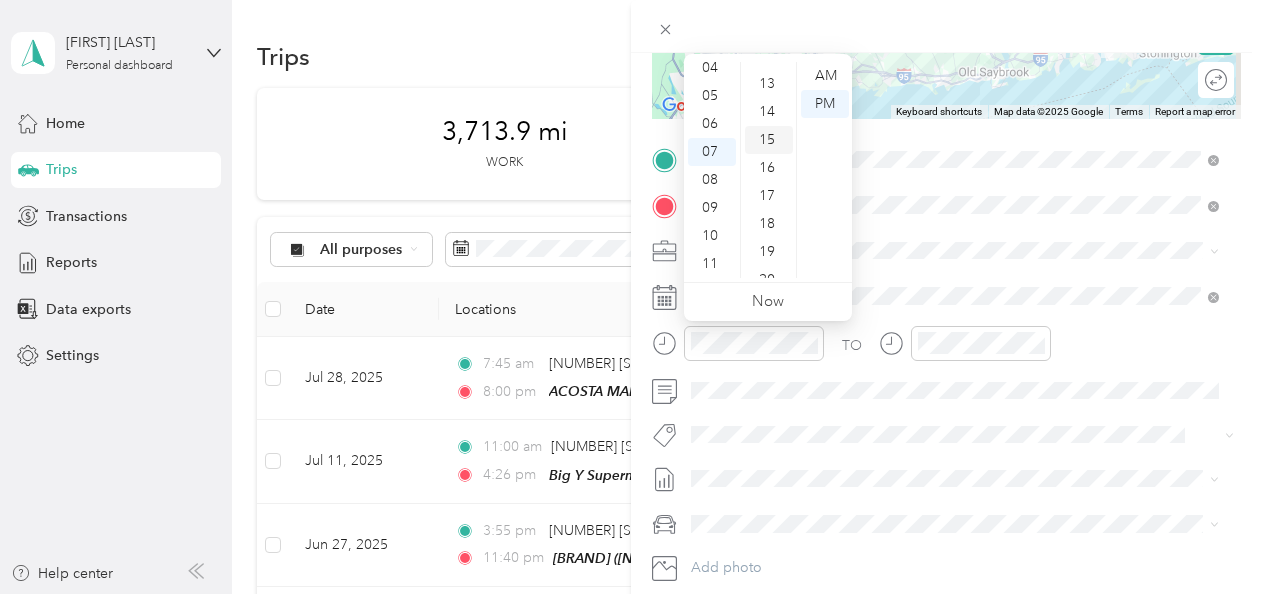 click on "15" at bounding box center [769, 140] 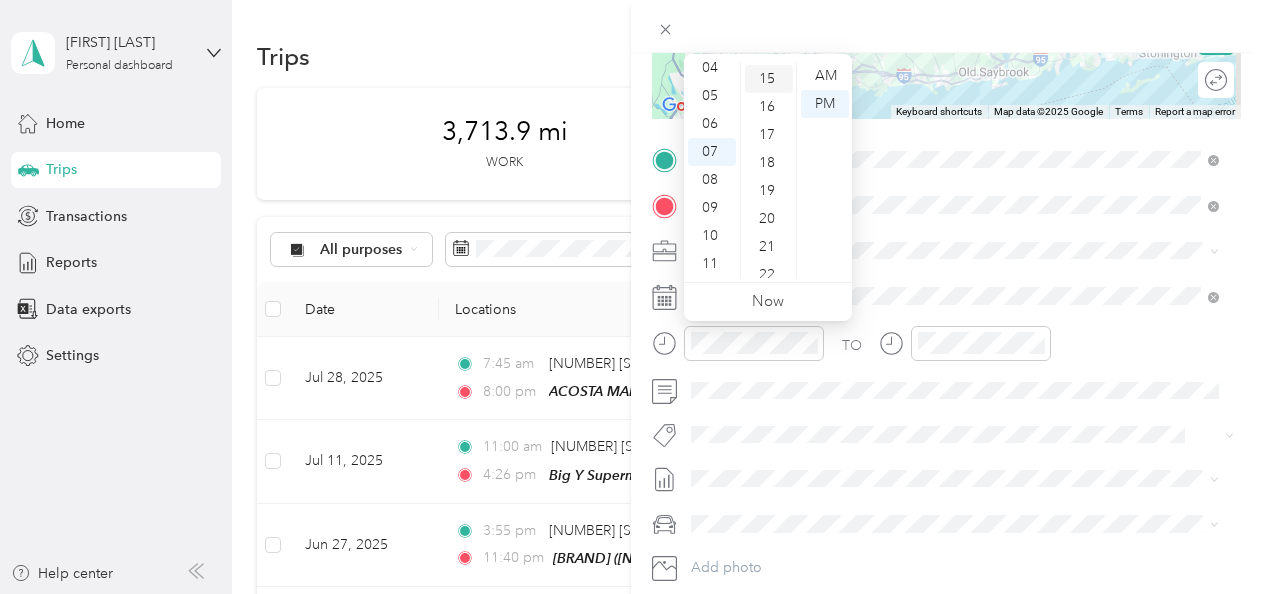 scroll, scrollTop: 420, scrollLeft: 0, axis: vertical 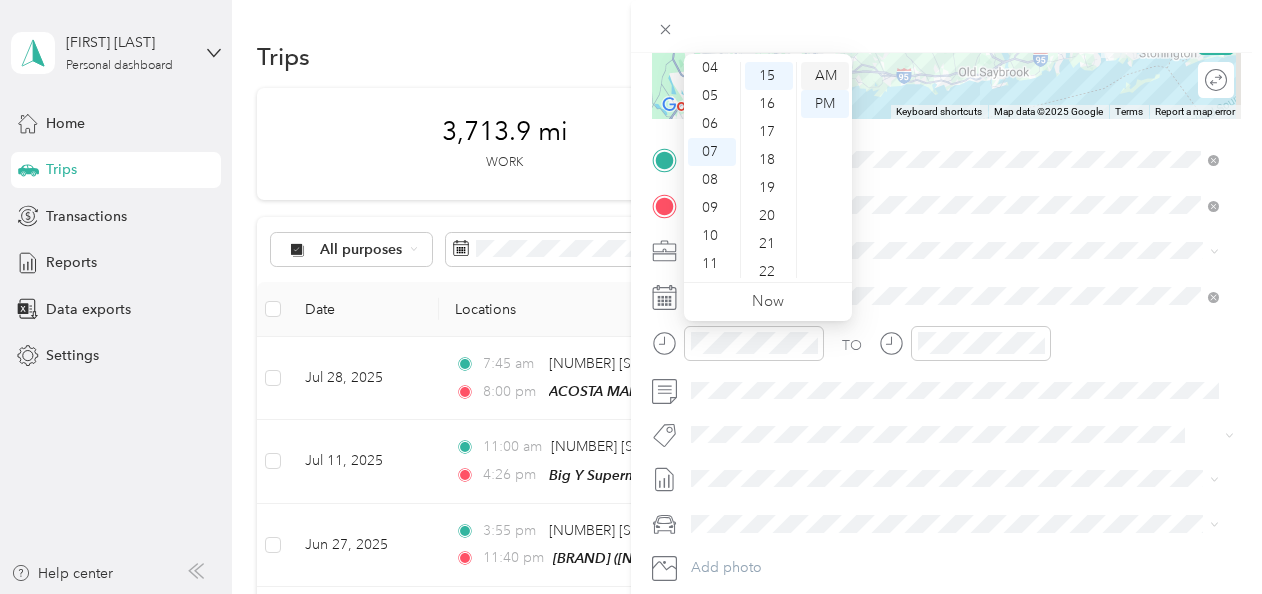 click on "AM" at bounding box center [825, 76] 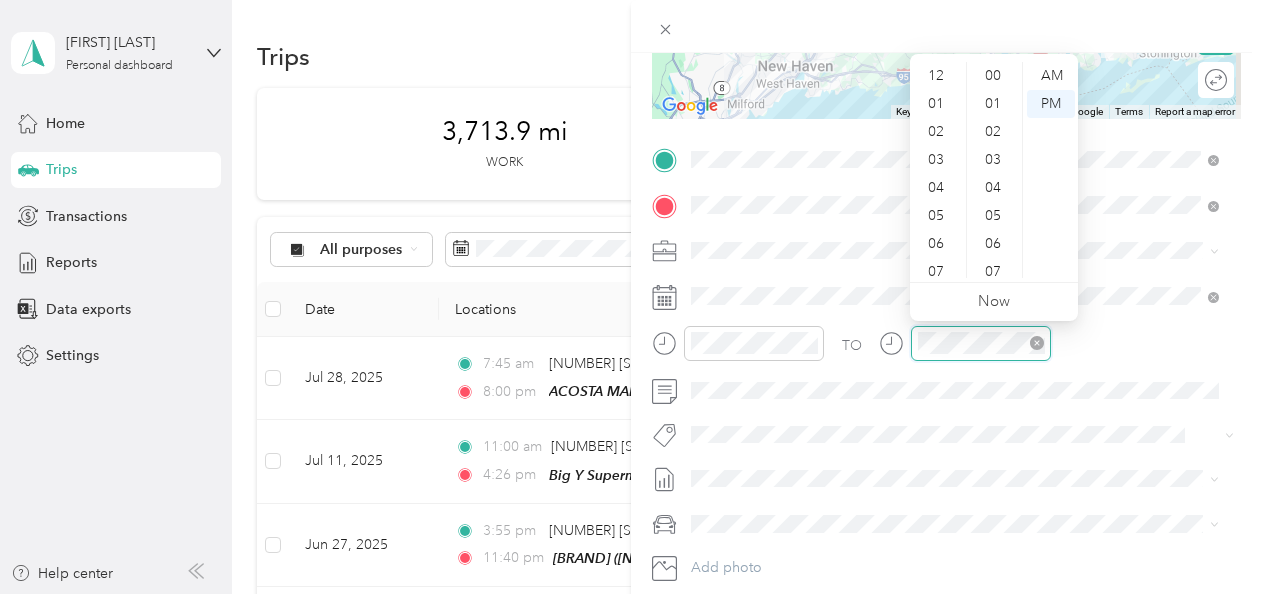 scroll, scrollTop: 980, scrollLeft: 0, axis: vertical 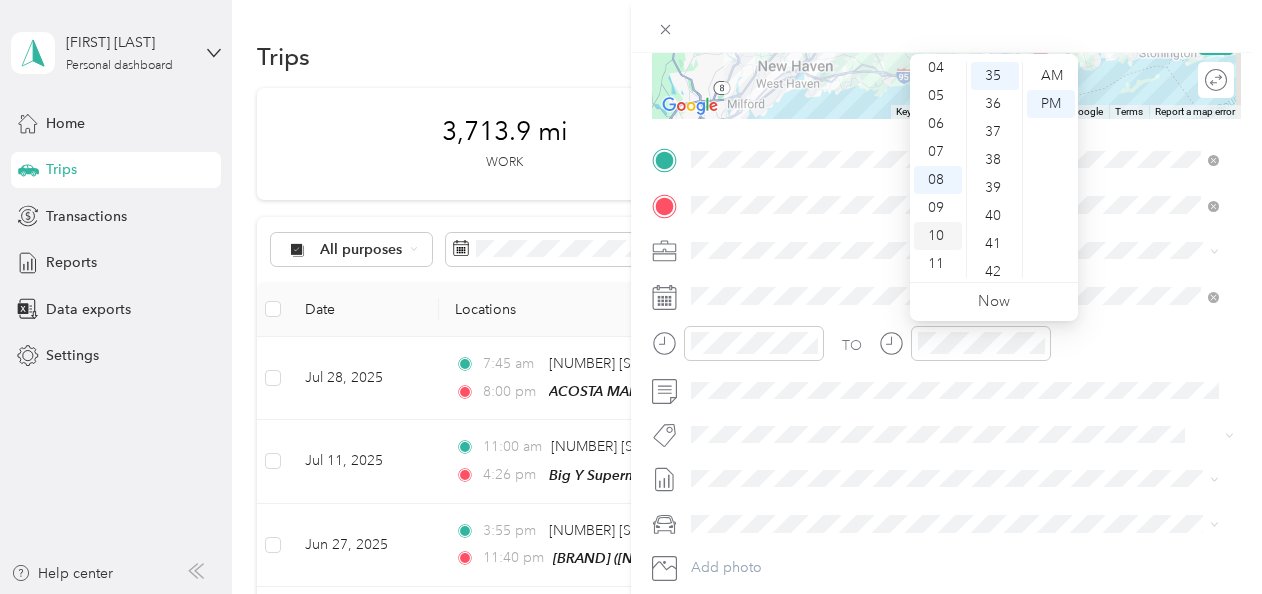 click on "10" at bounding box center (938, 236) 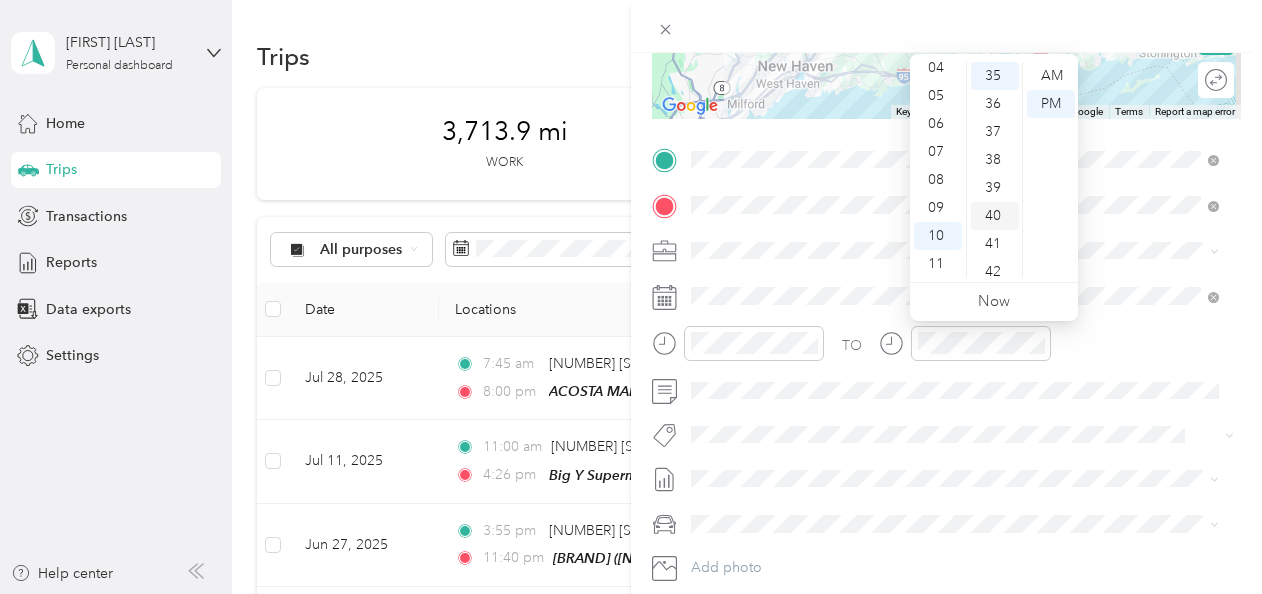 click on "40" at bounding box center (995, 216) 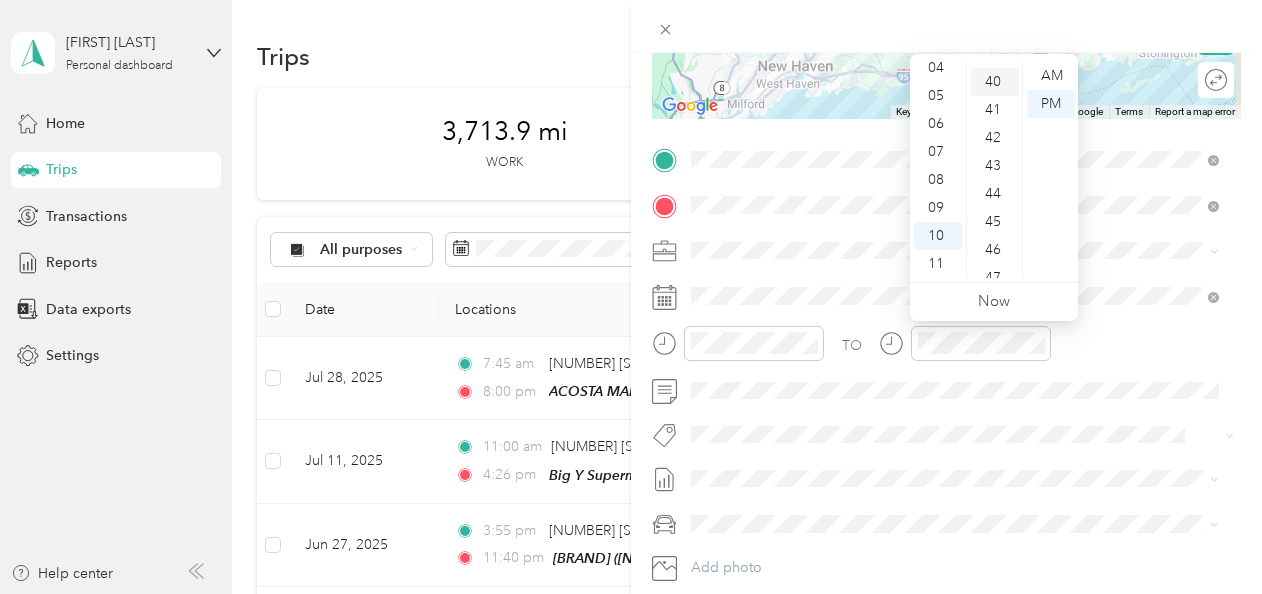 scroll, scrollTop: 1120, scrollLeft: 0, axis: vertical 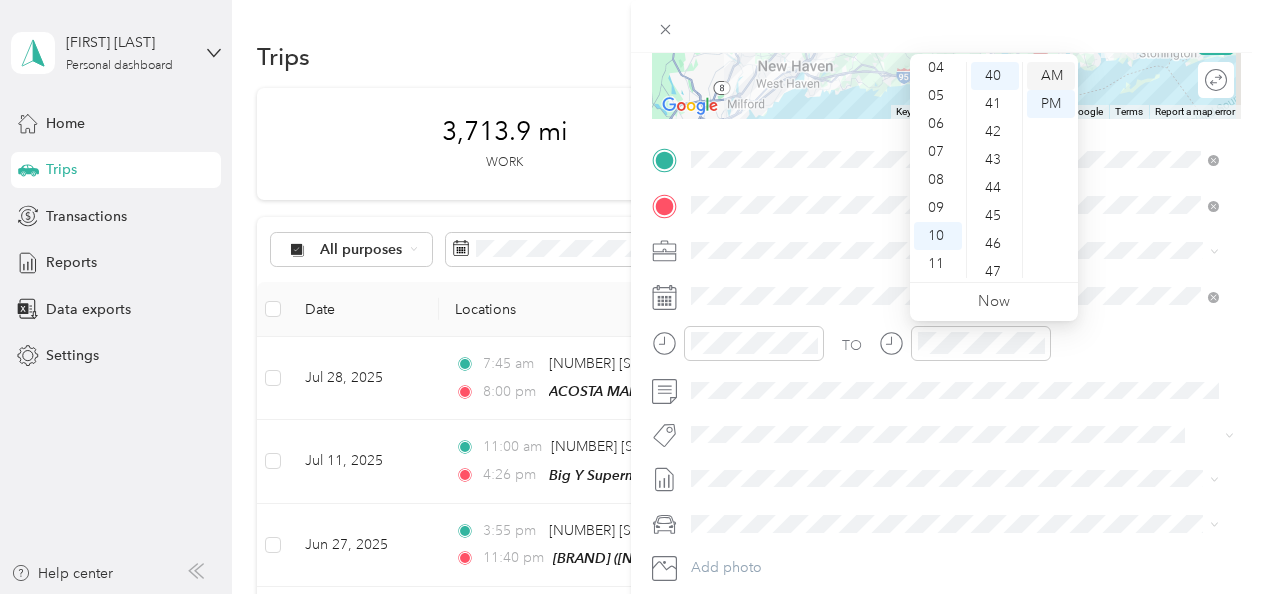 click on "AM" at bounding box center [1051, 76] 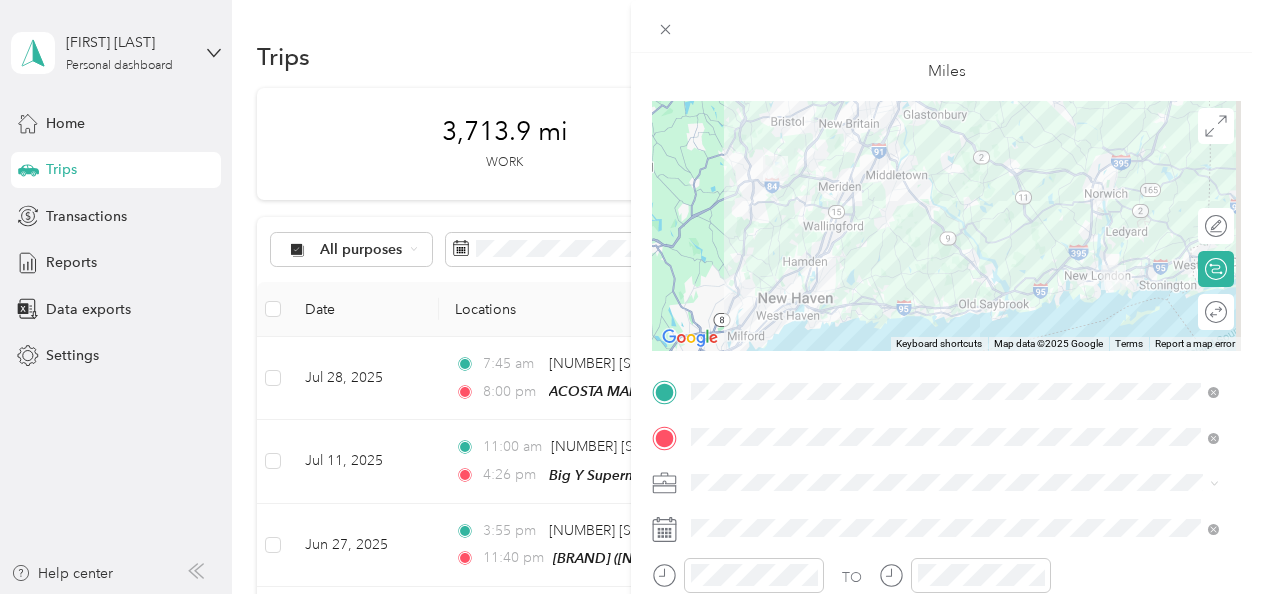 scroll, scrollTop: 0, scrollLeft: 0, axis: both 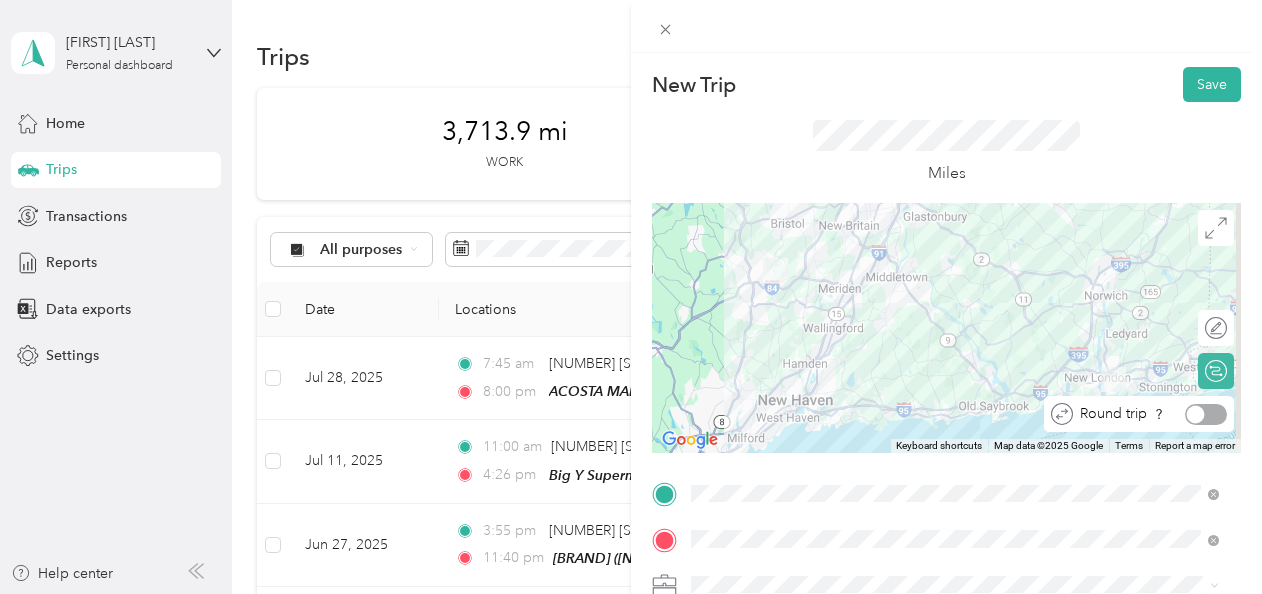 click at bounding box center [1206, 414] 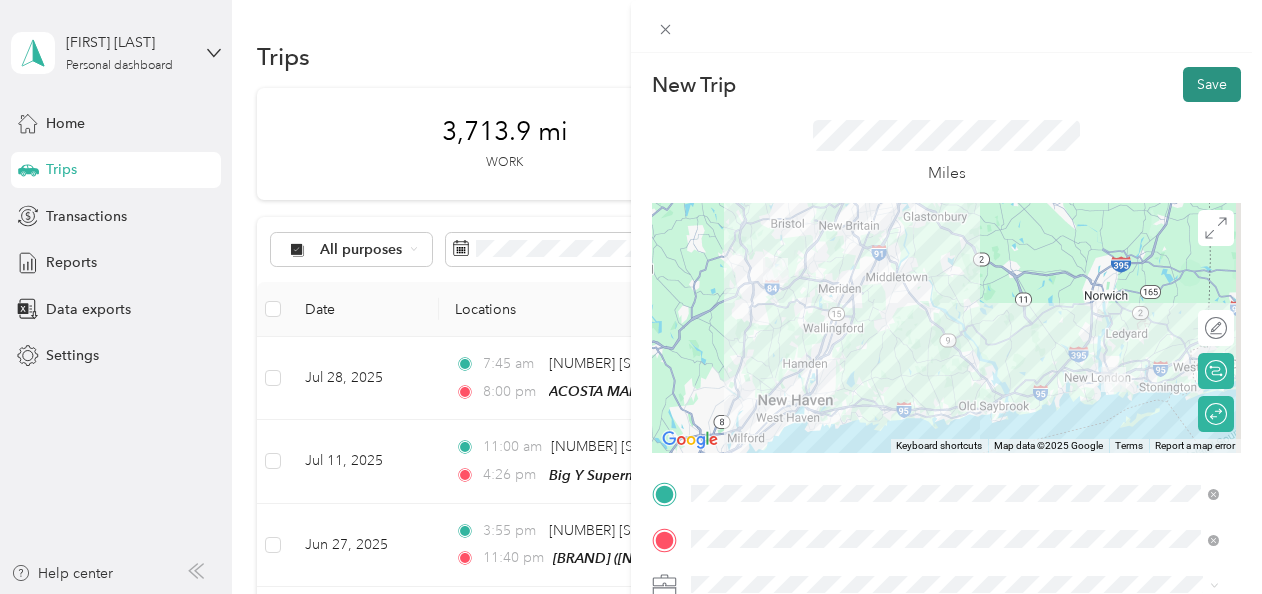 click on "Save" at bounding box center [1212, 84] 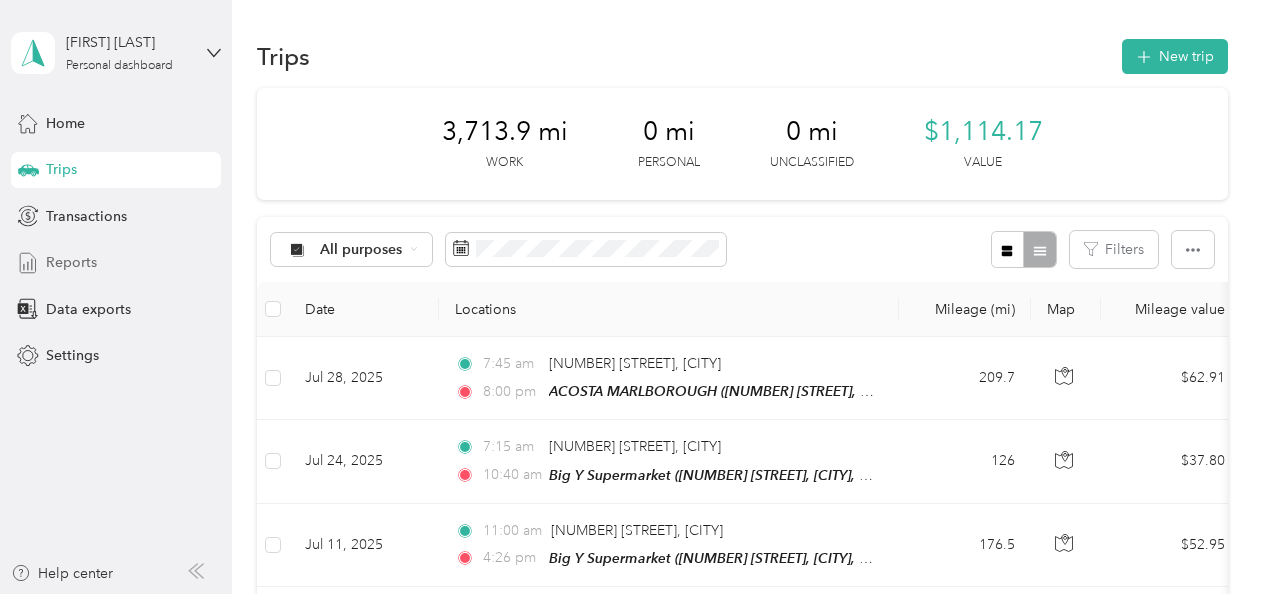 click on "Reports" at bounding box center [71, 262] 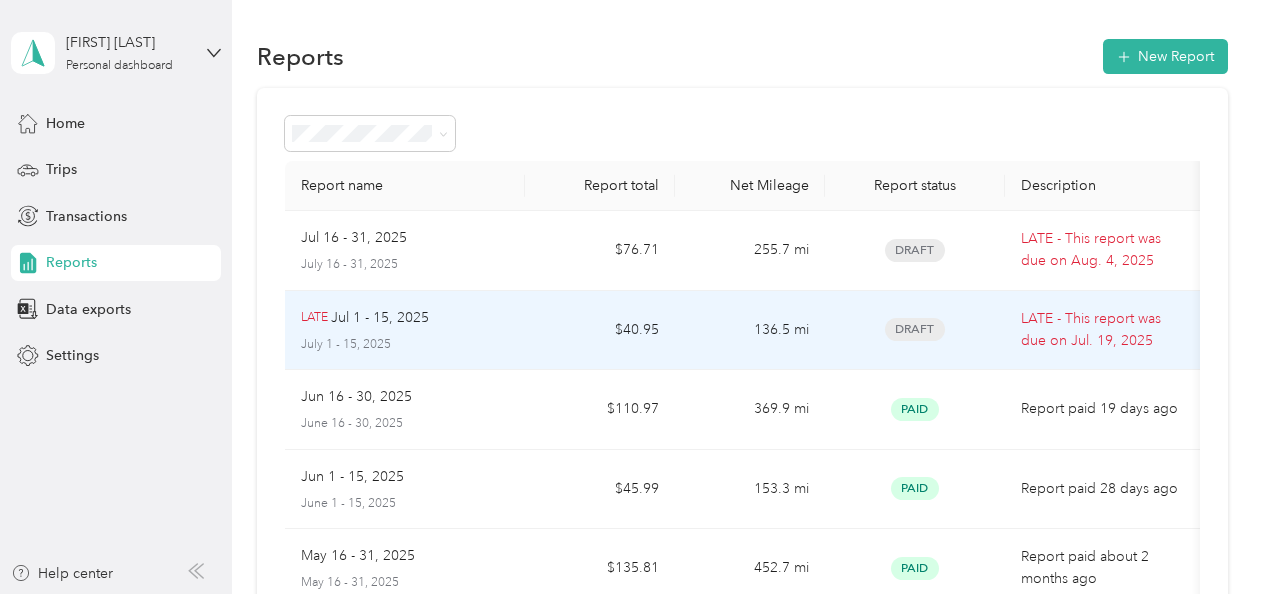 click on "LATE [MONTH] [DAY] - [DAY], [YEAR] [MONTH] [DAY] - [DAY], [YEAR]" at bounding box center (405, 330) 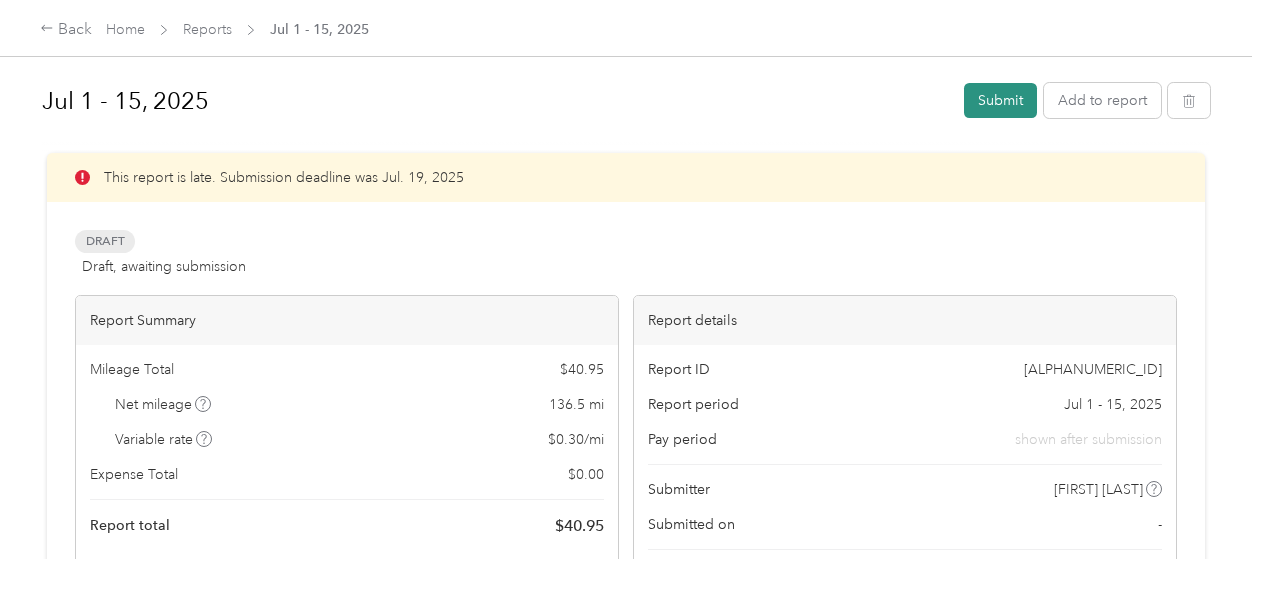 click on "Submit" at bounding box center [1000, 100] 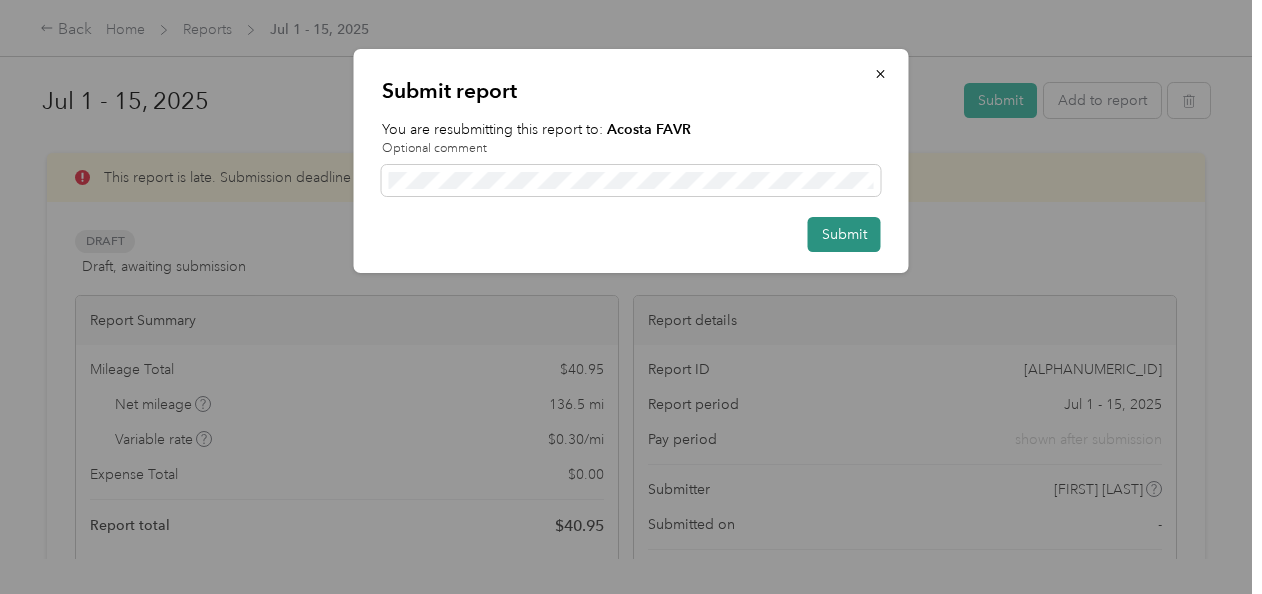 click on "Submit" at bounding box center (844, 234) 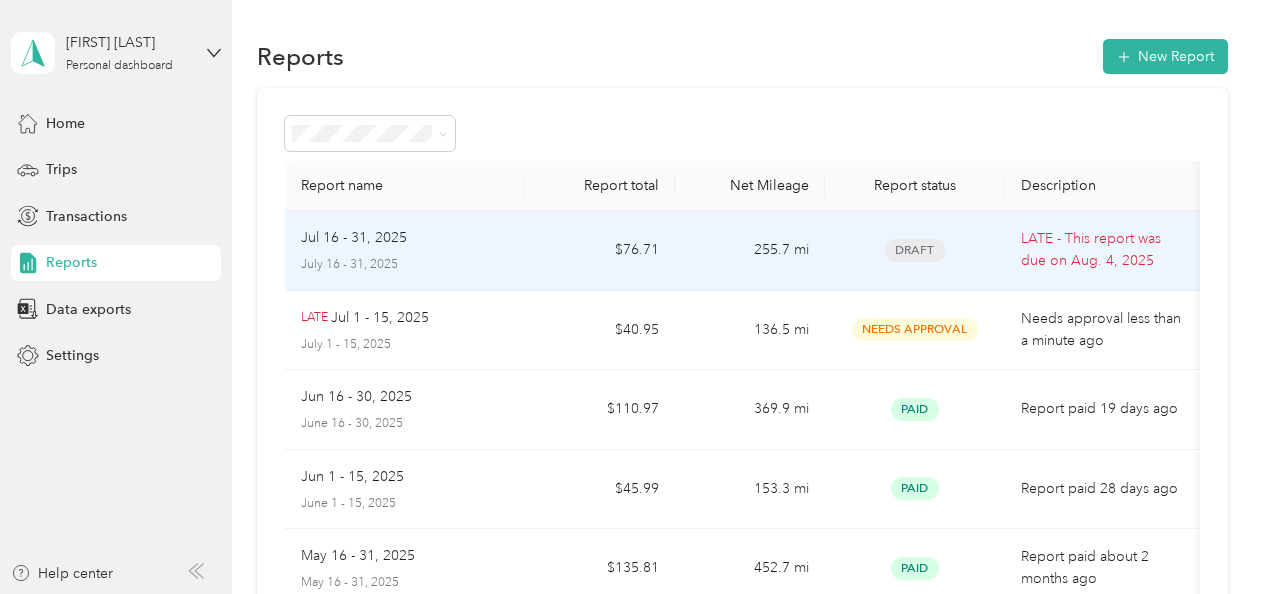 click on "Jul 16 - 31, 2025" at bounding box center [354, 238] 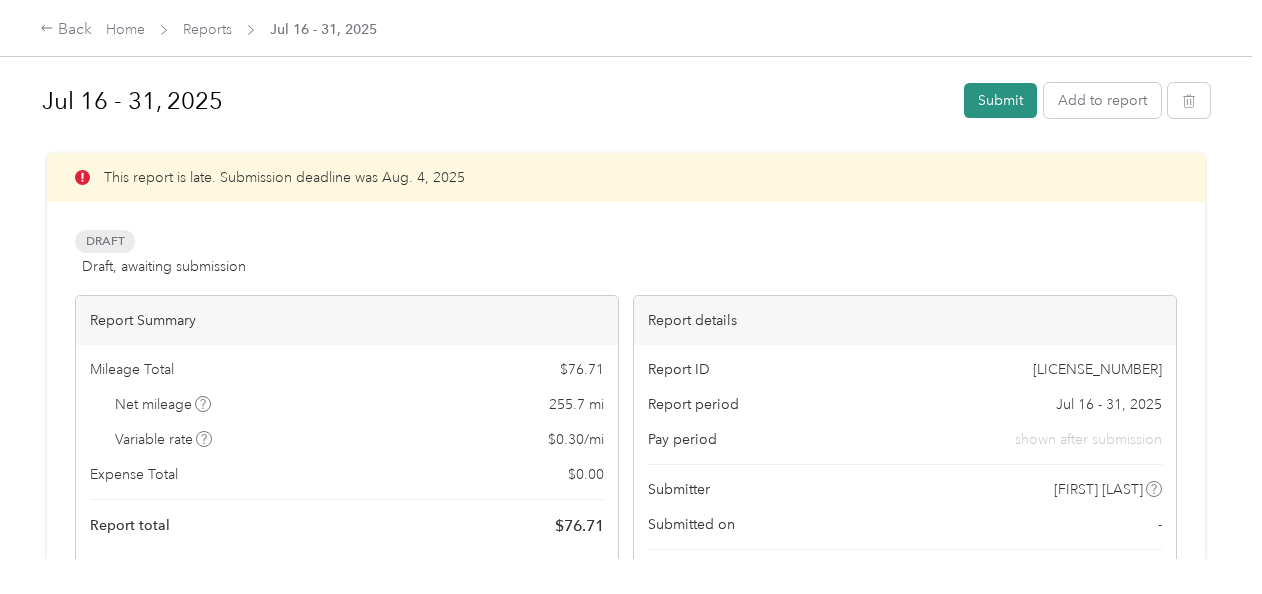 click on "Submit" at bounding box center [1000, 100] 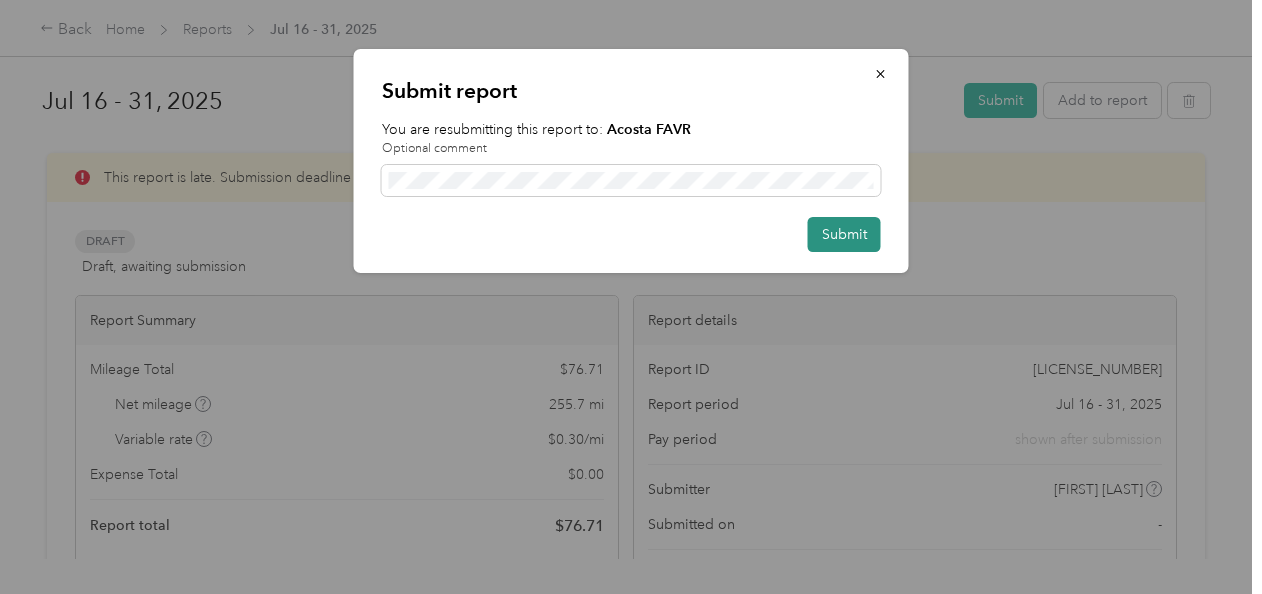 click on "Submit" at bounding box center [844, 234] 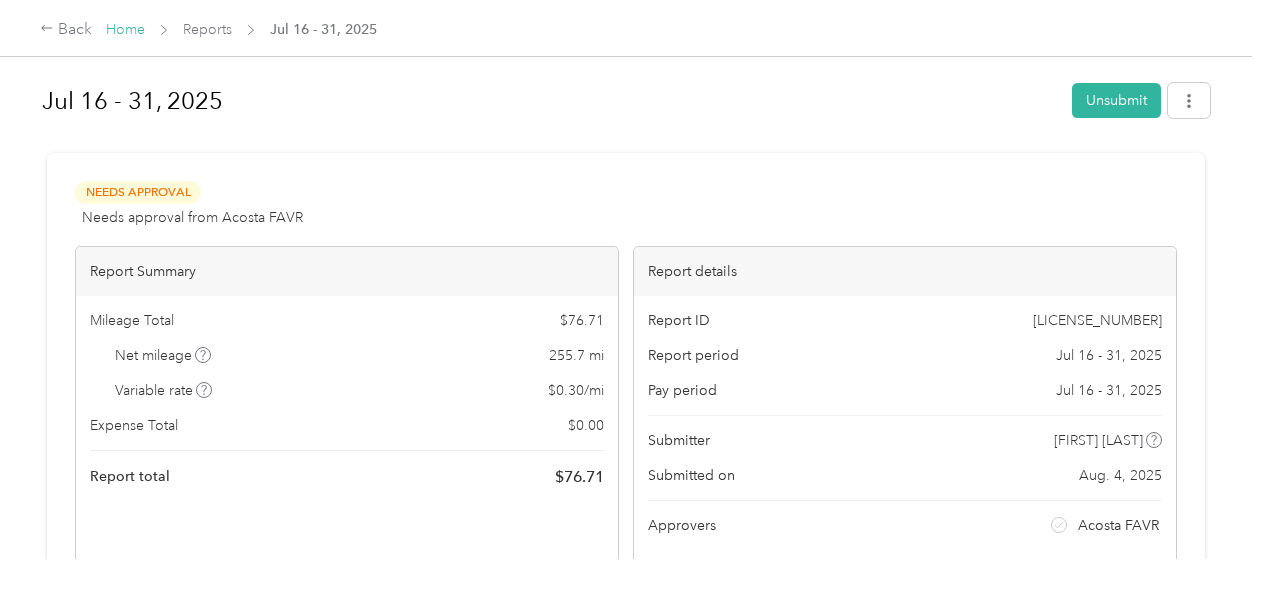 click on "Home" at bounding box center [125, 29] 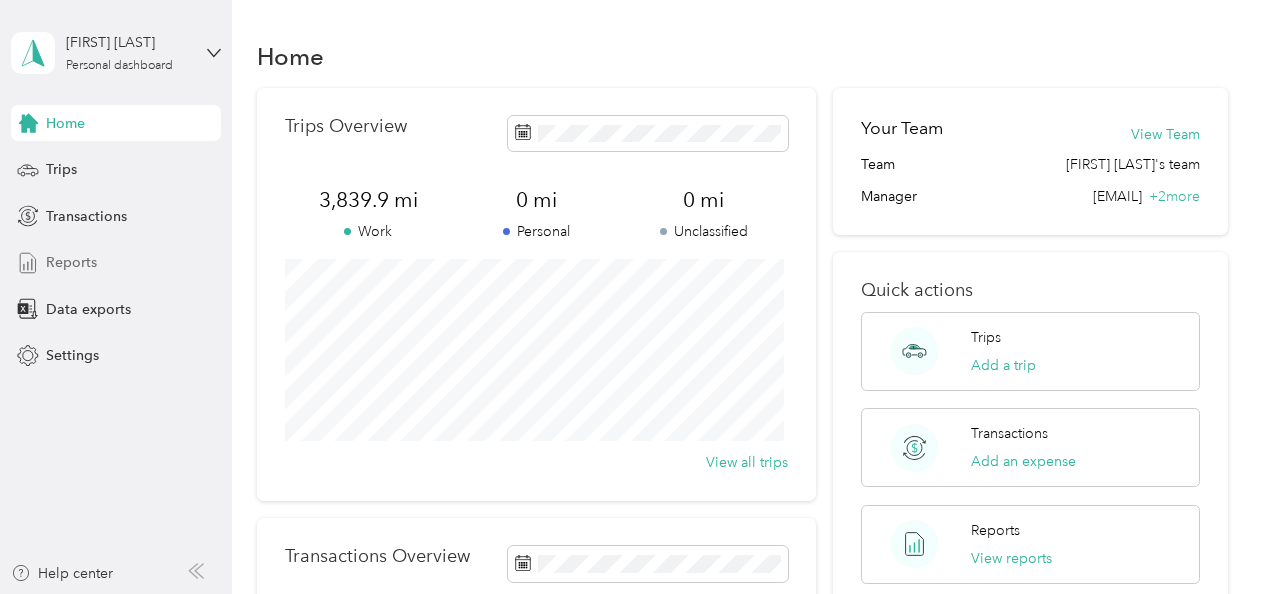 click on "Reports" at bounding box center [71, 262] 